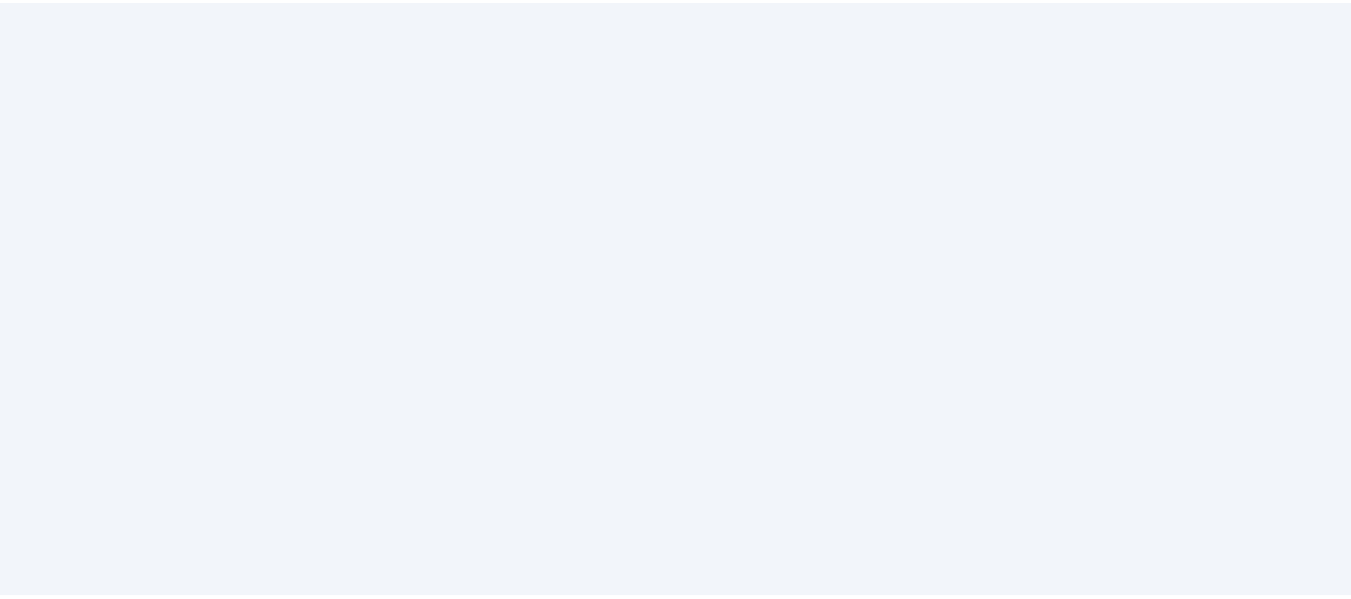 scroll, scrollTop: 0, scrollLeft: 0, axis: both 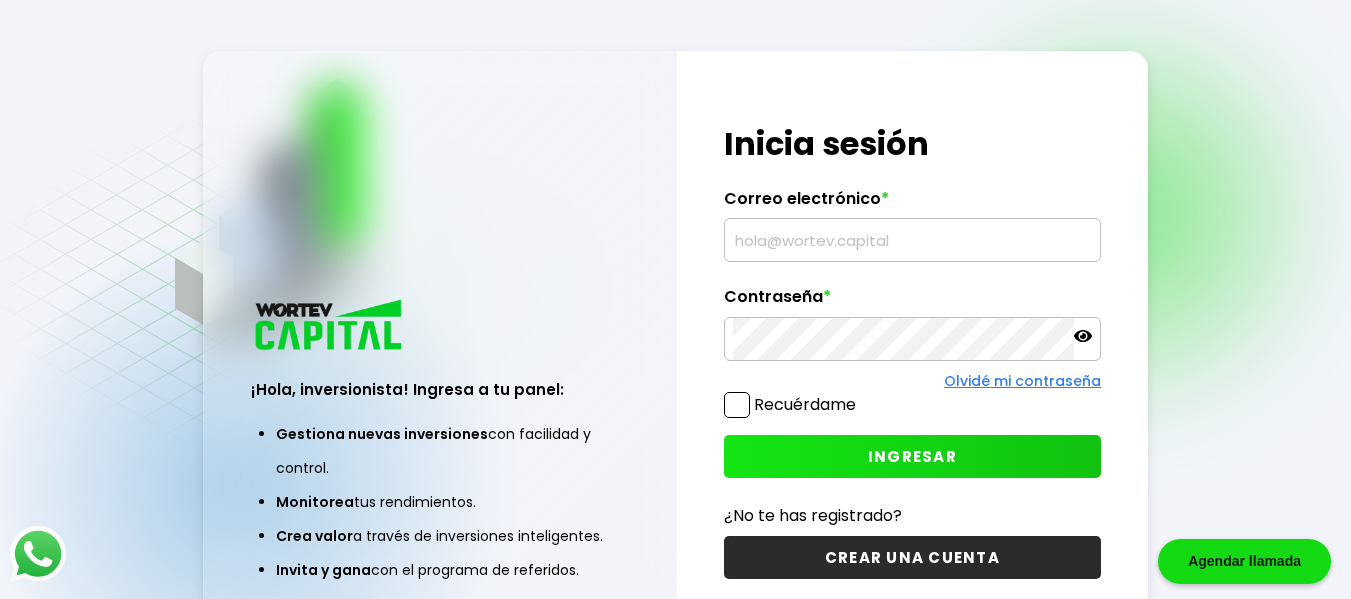 click at bounding box center (913, 240) 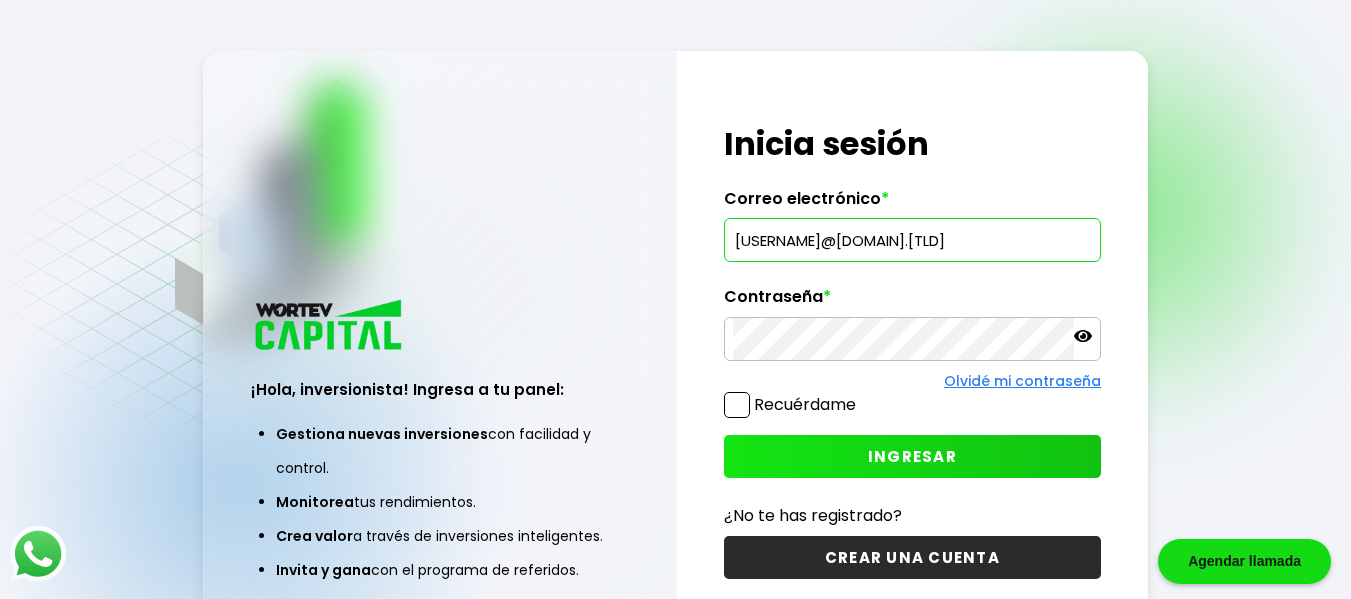 type on "[USERNAME]@[DOMAIN].[TLD]" 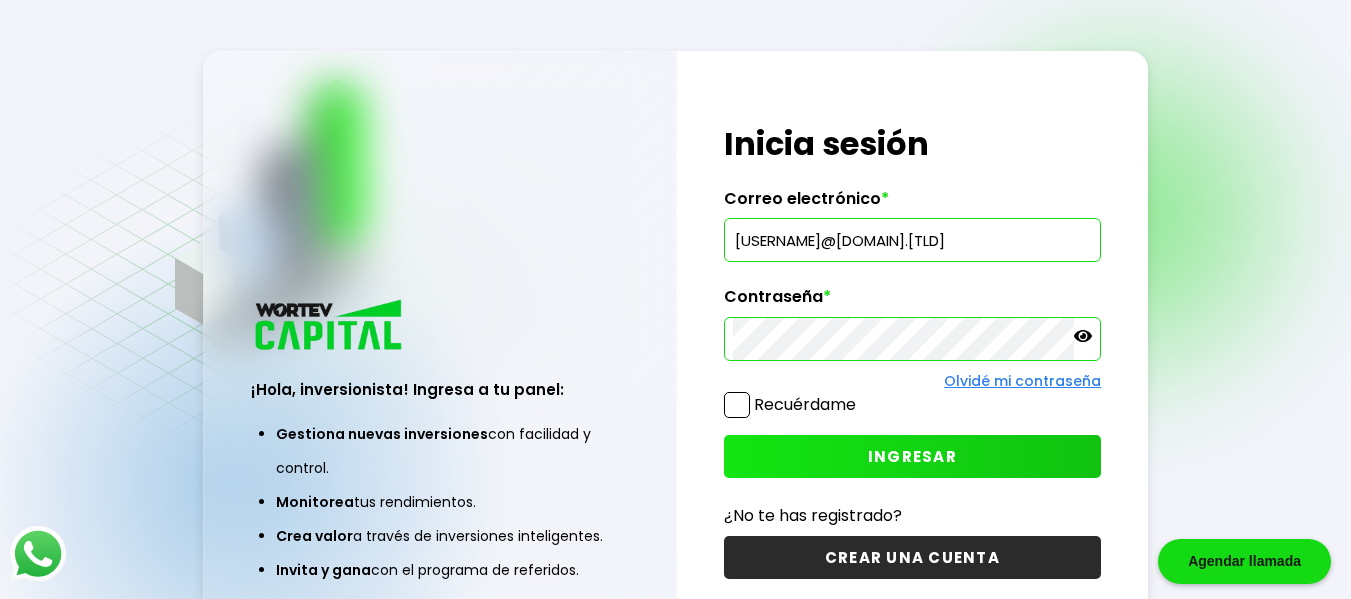 click on "INGRESAR" at bounding box center [913, 456] 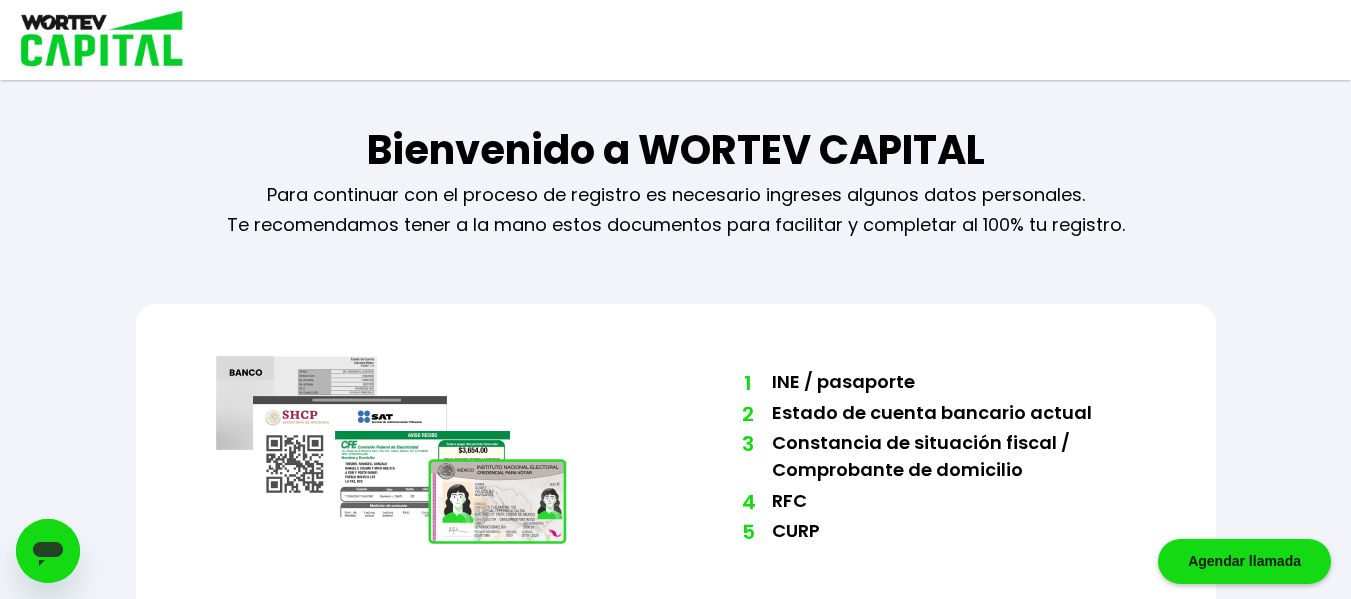 scroll, scrollTop: 111, scrollLeft: 0, axis: vertical 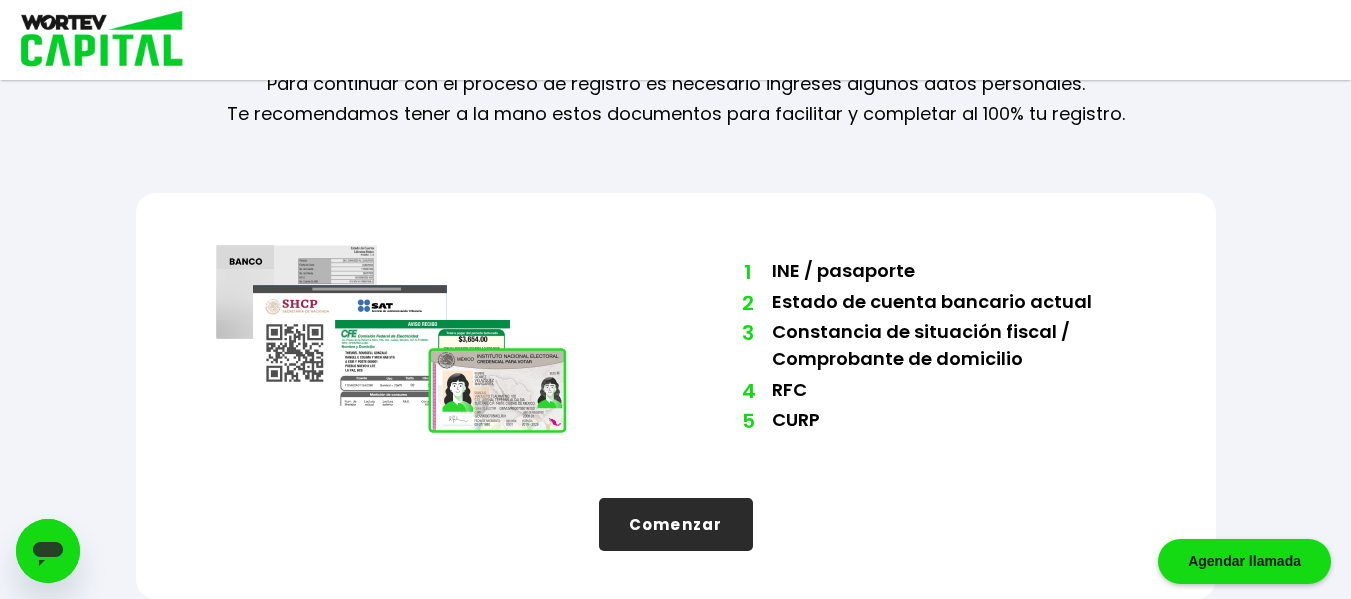 click on "Comenzar" at bounding box center (676, 524) 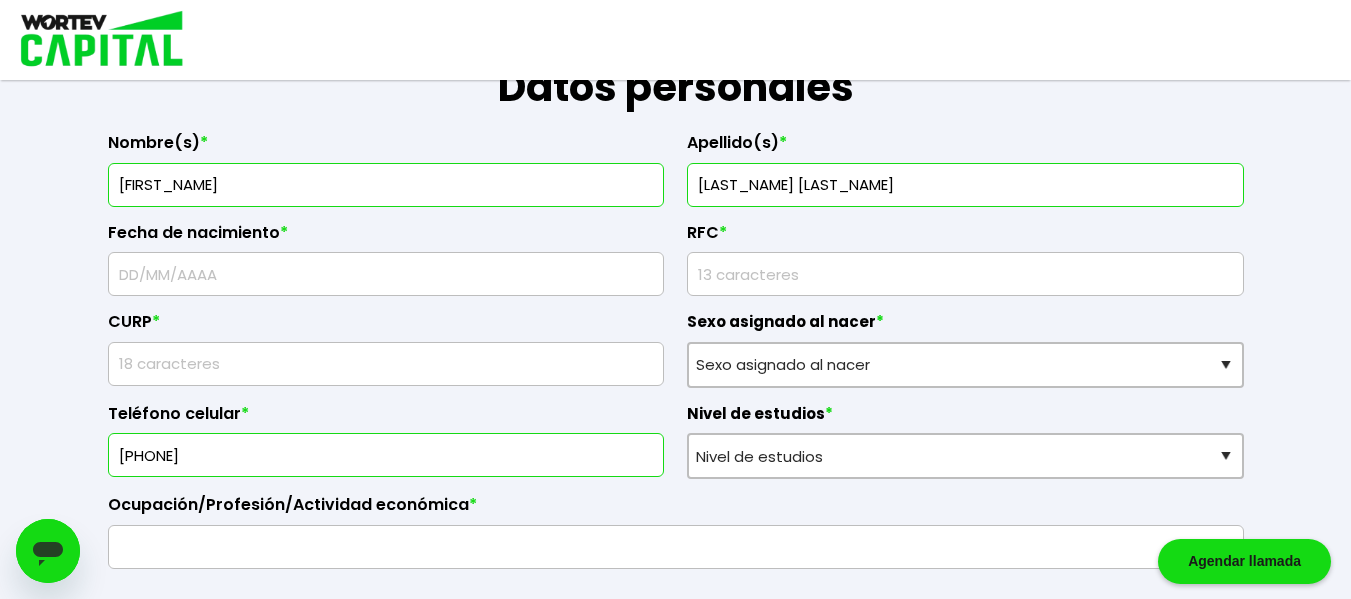 scroll, scrollTop: 333, scrollLeft: 0, axis: vertical 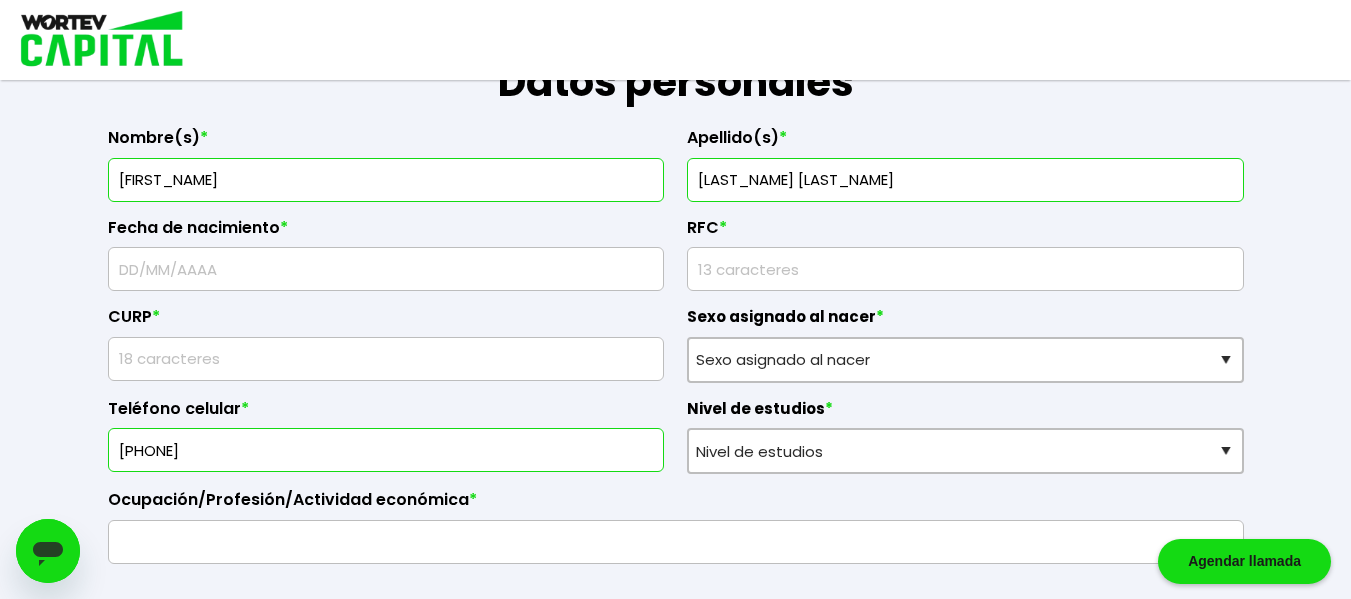 click at bounding box center [386, 269] 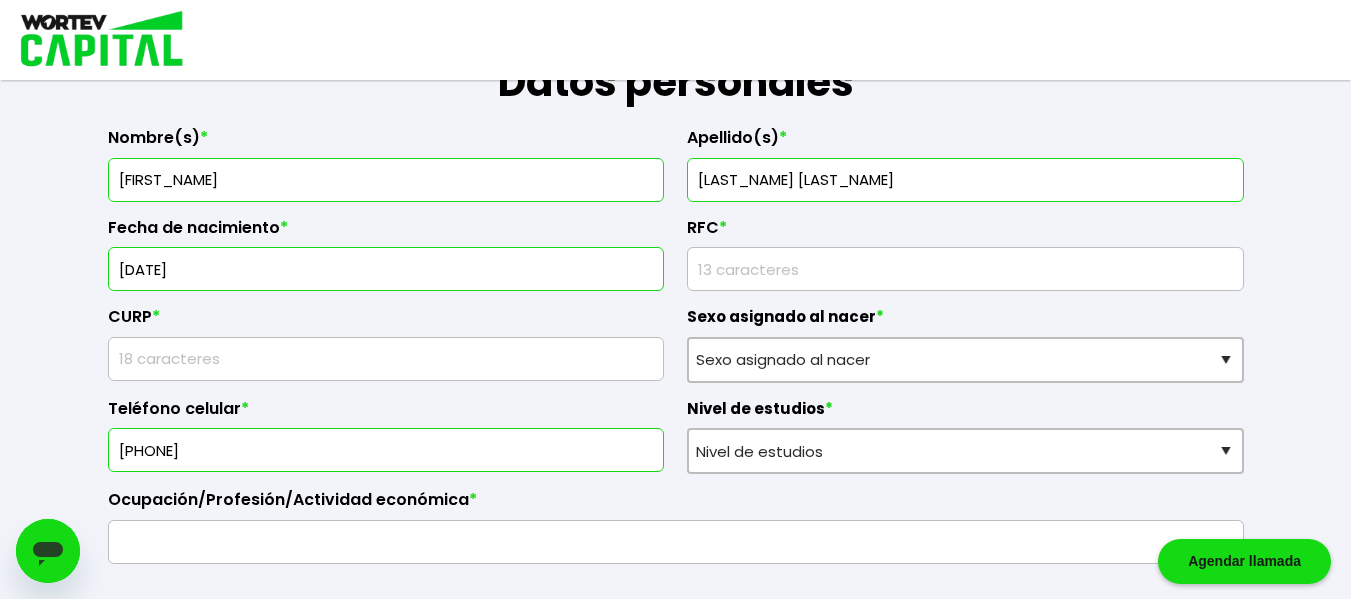 type on "[DATE]" 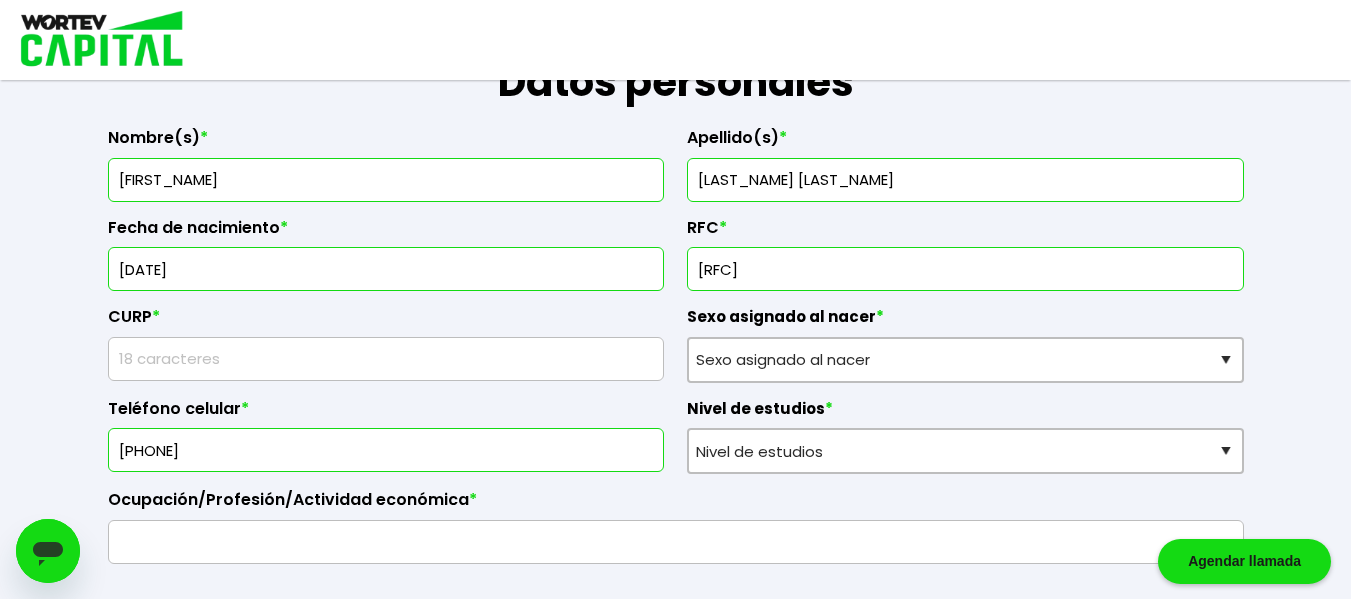 type on "[RFC]" 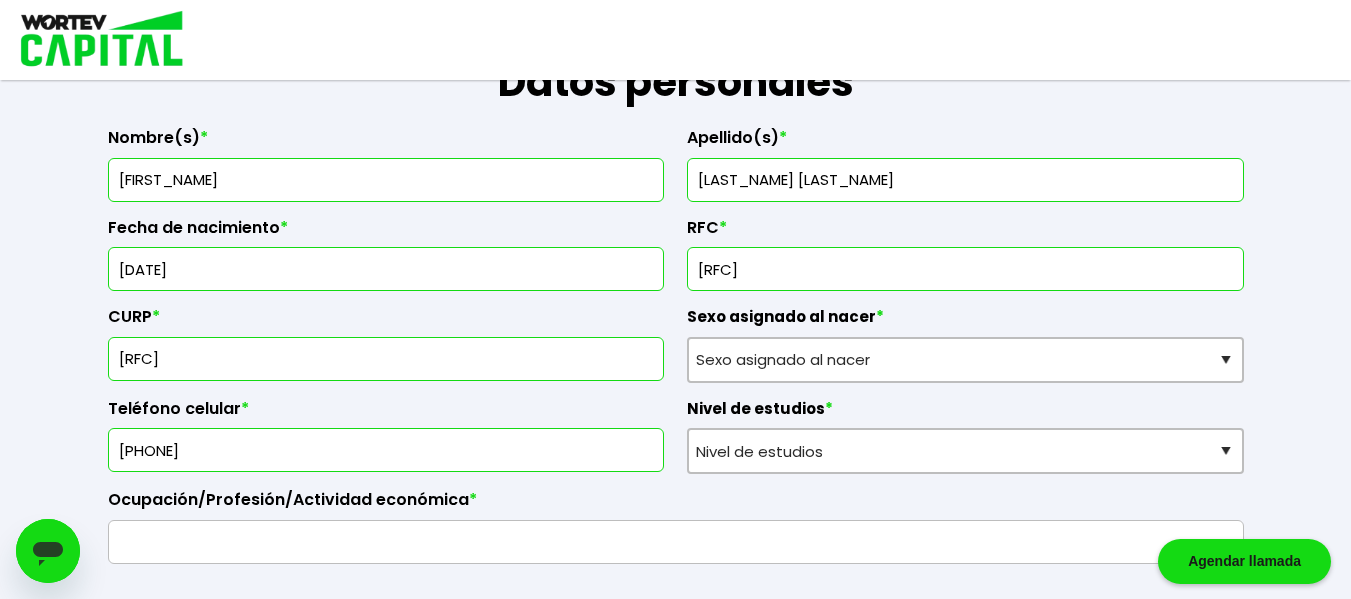 type on "[RFC]" 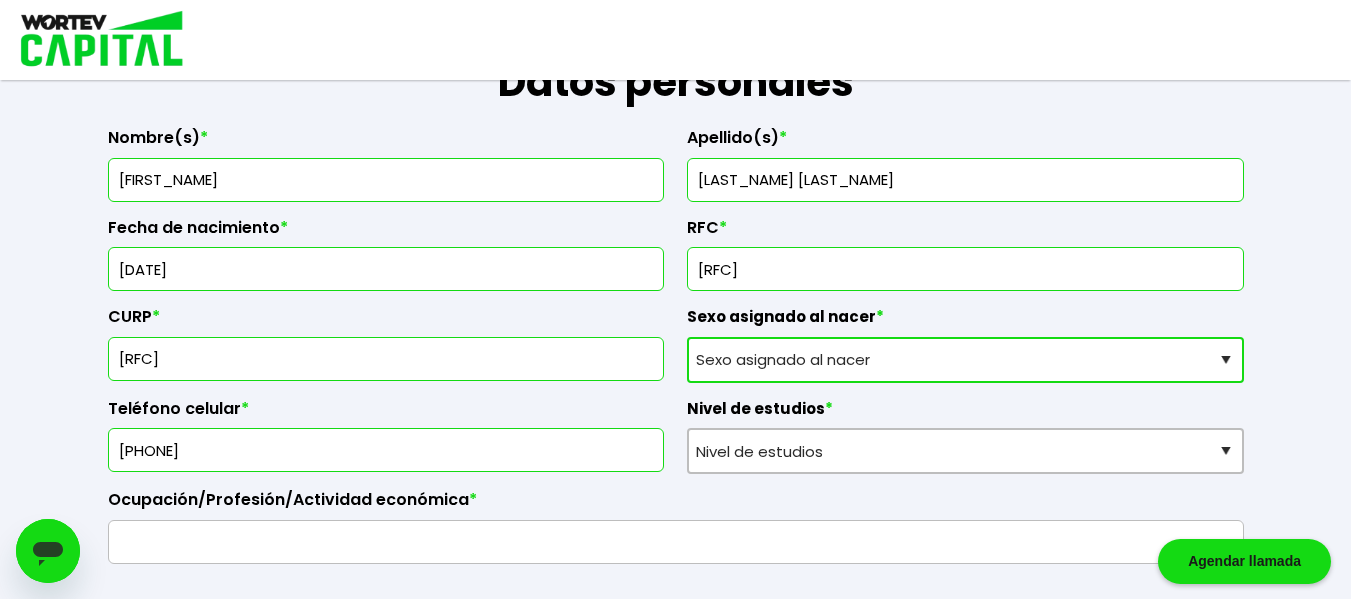 click on "Sexo asignado al nacer Hombre Mujer Prefiero no contestar" at bounding box center [965, 360] 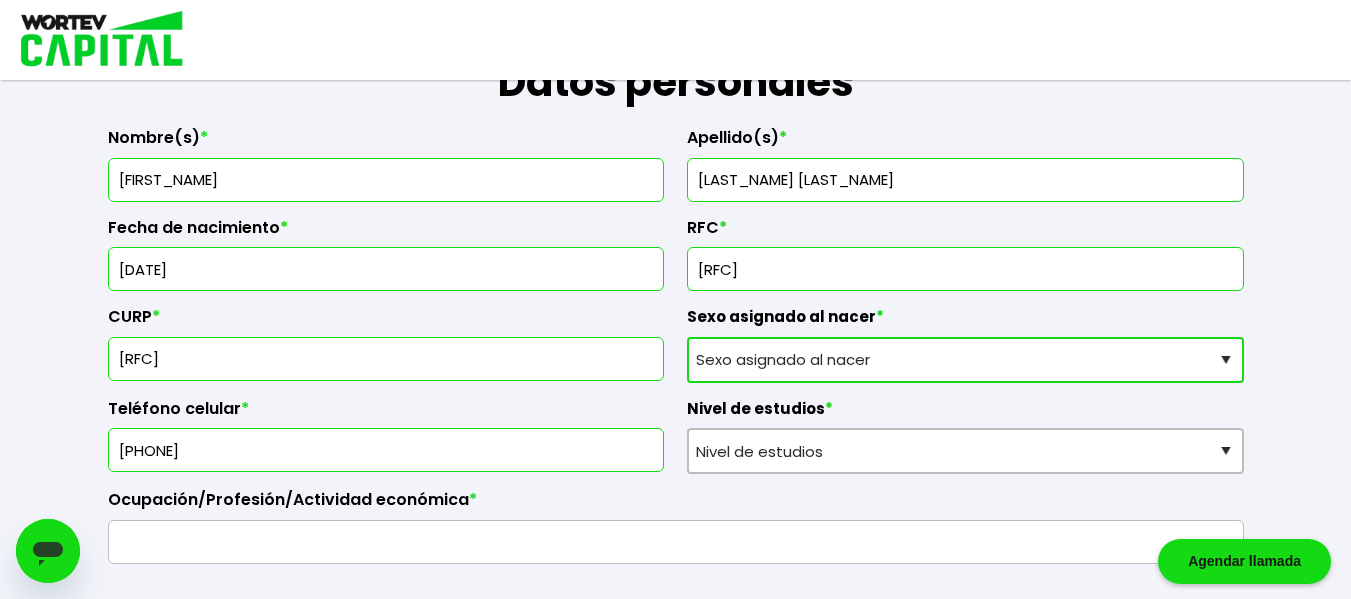 select on "Hombre" 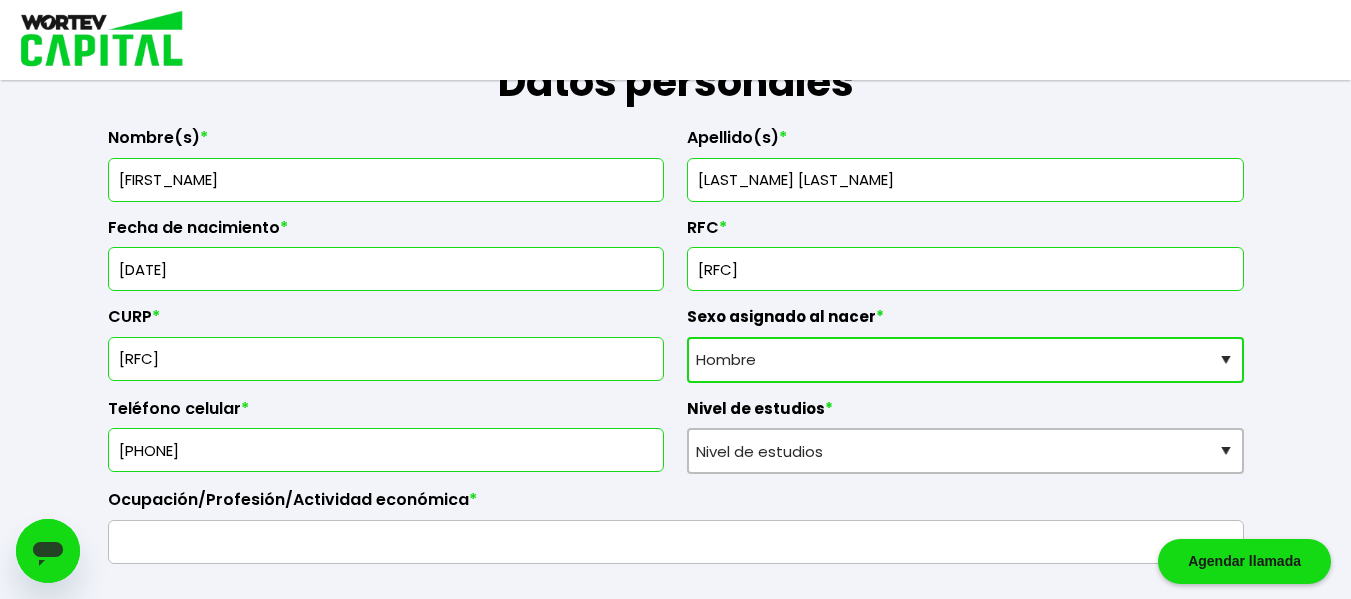 click on "Sexo asignado al nacer Hombre Mujer Prefiero no contestar" at bounding box center (965, 360) 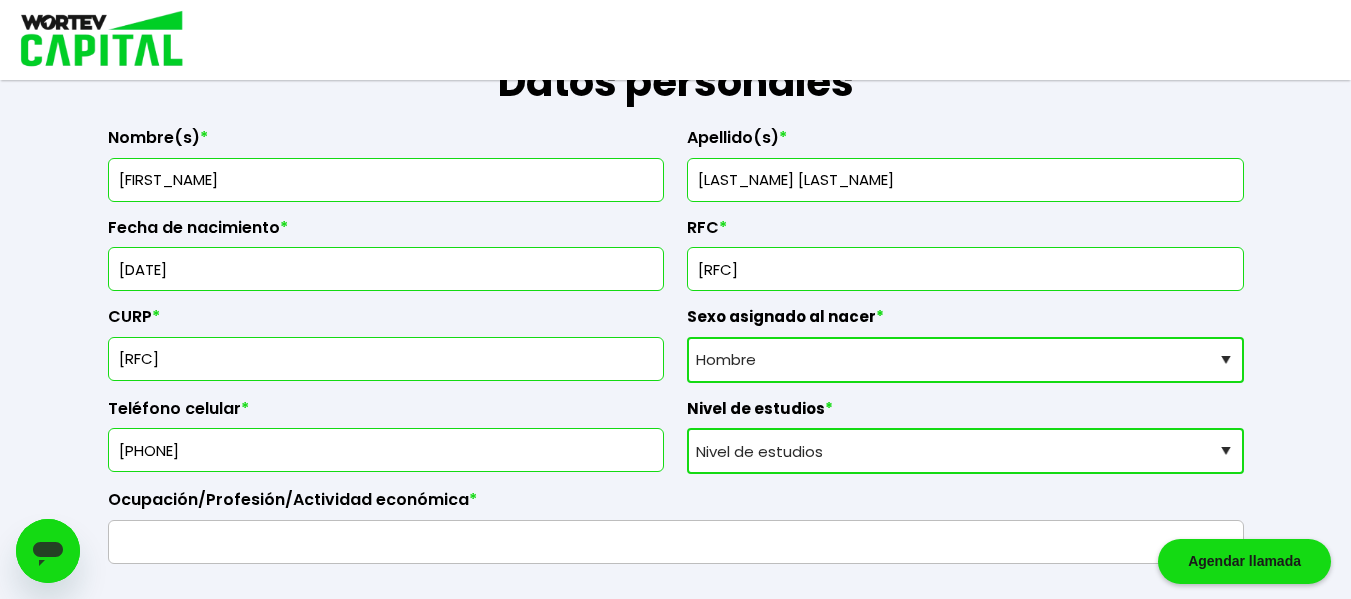 click on "Nivel de estudios Primaria Secundaria Bachillerato Licenciatura Posgrado" at bounding box center [965, 451] 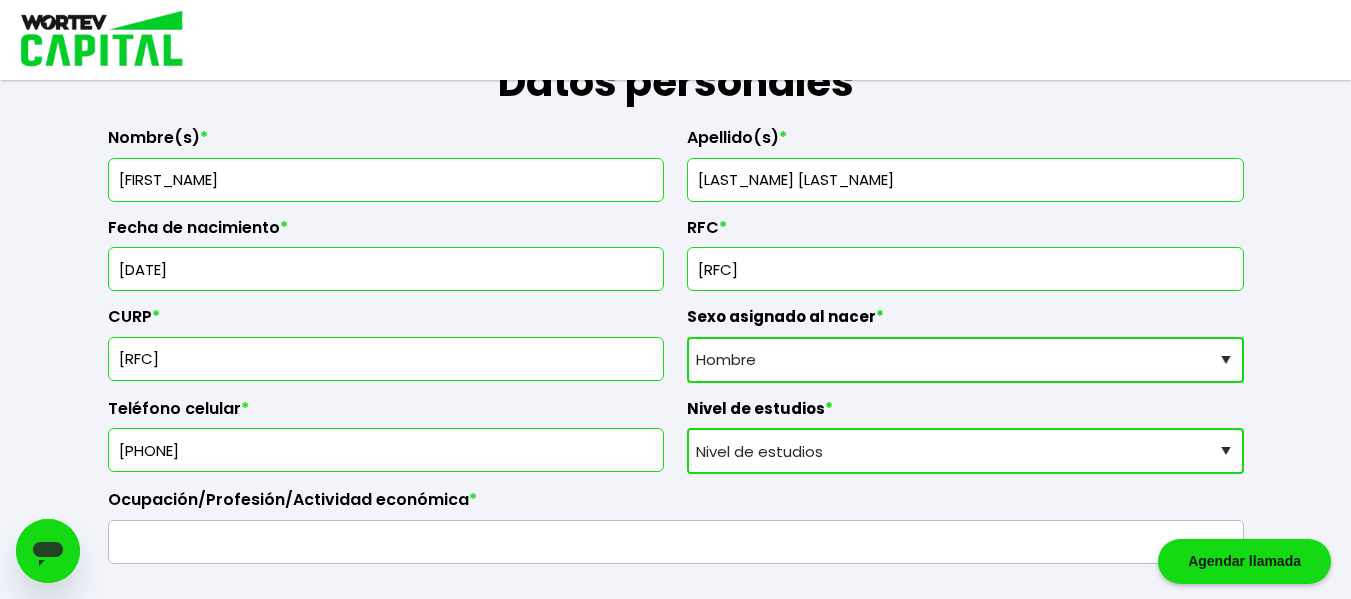 select on "Posgrado" 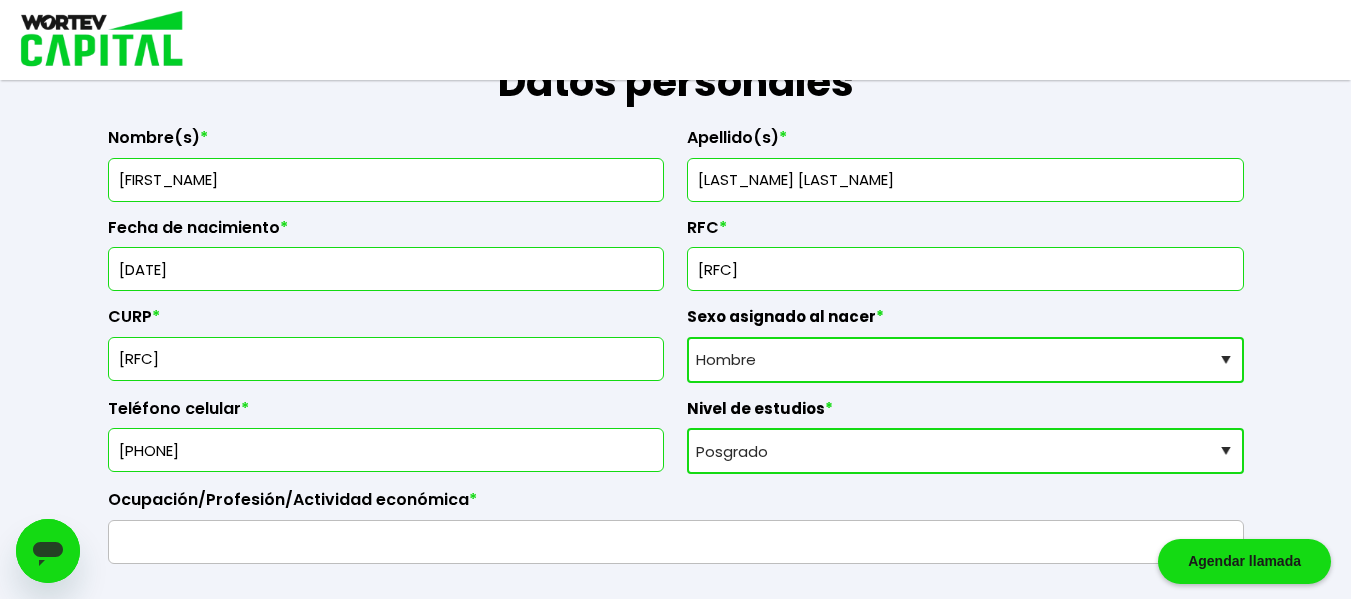 click on "Nivel de estudios Primaria Secundaria Bachillerato Licenciatura Posgrado" at bounding box center [965, 451] 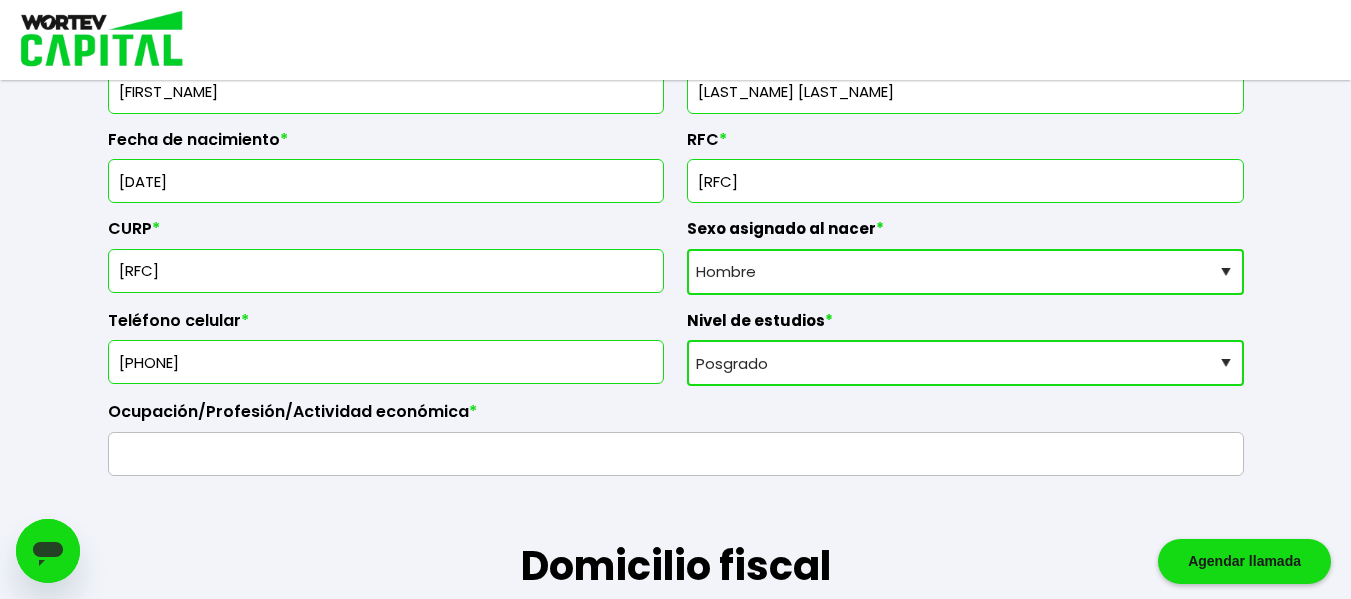 scroll, scrollTop: 422, scrollLeft: 0, axis: vertical 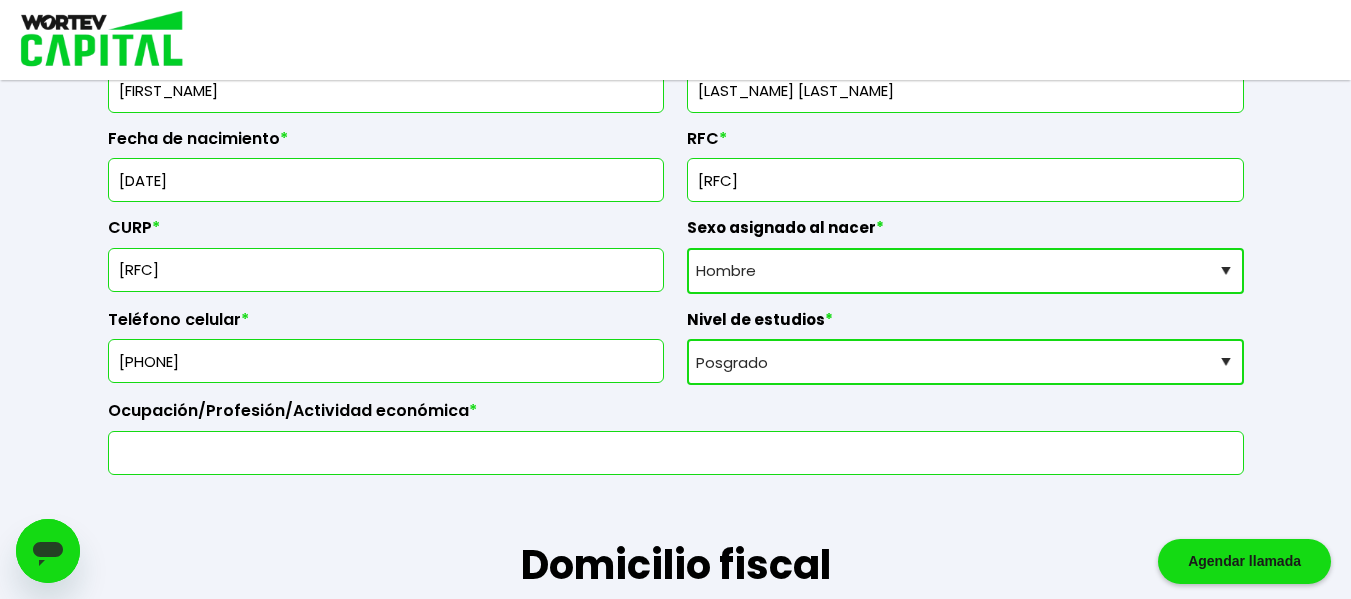 click at bounding box center (676, 453) 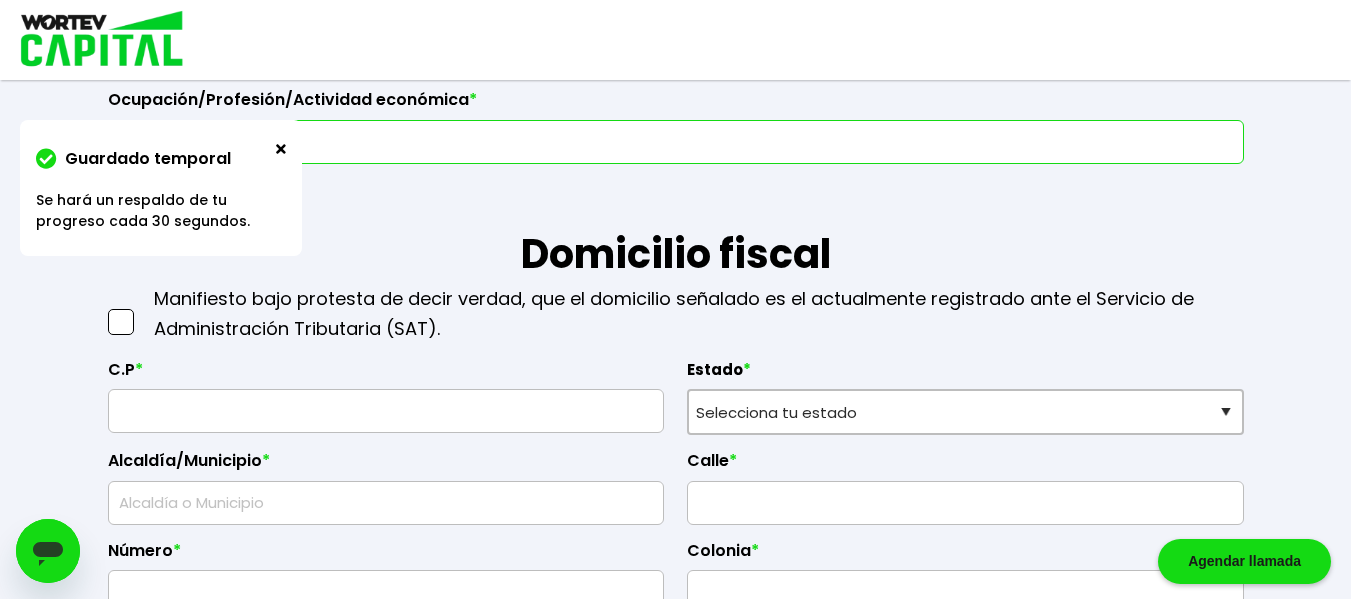 scroll, scrollTop: 737, scrollLeft: 0, axis: vertical 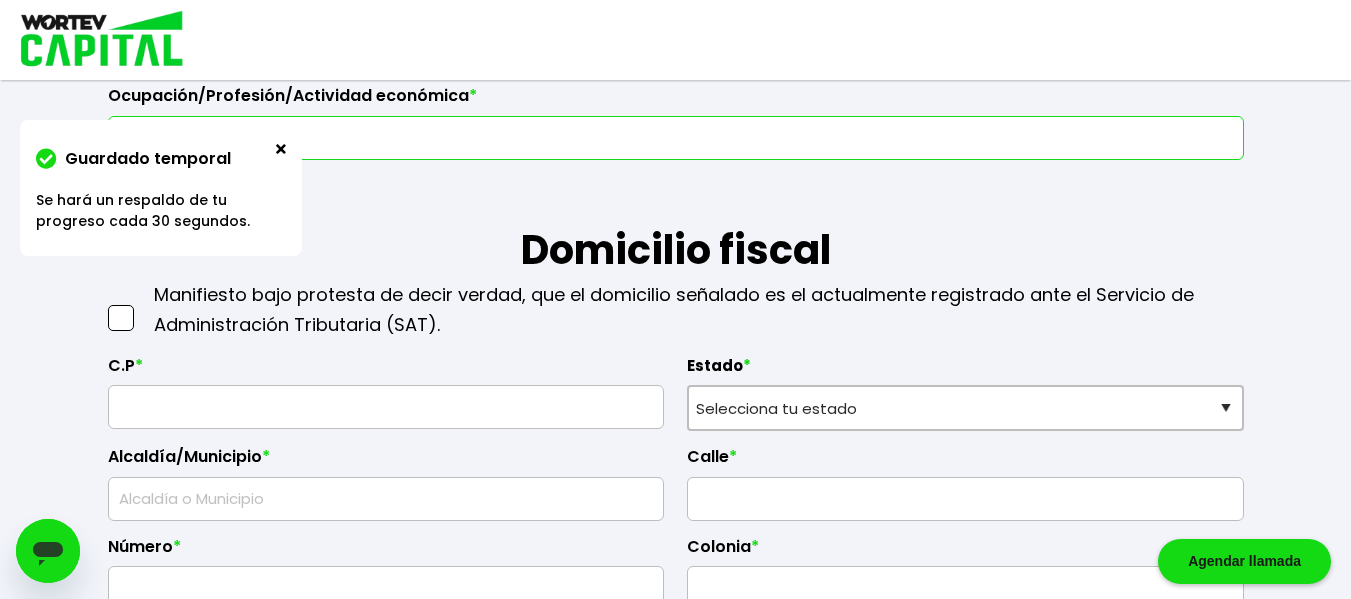 type on "GERENTE MARKETING" 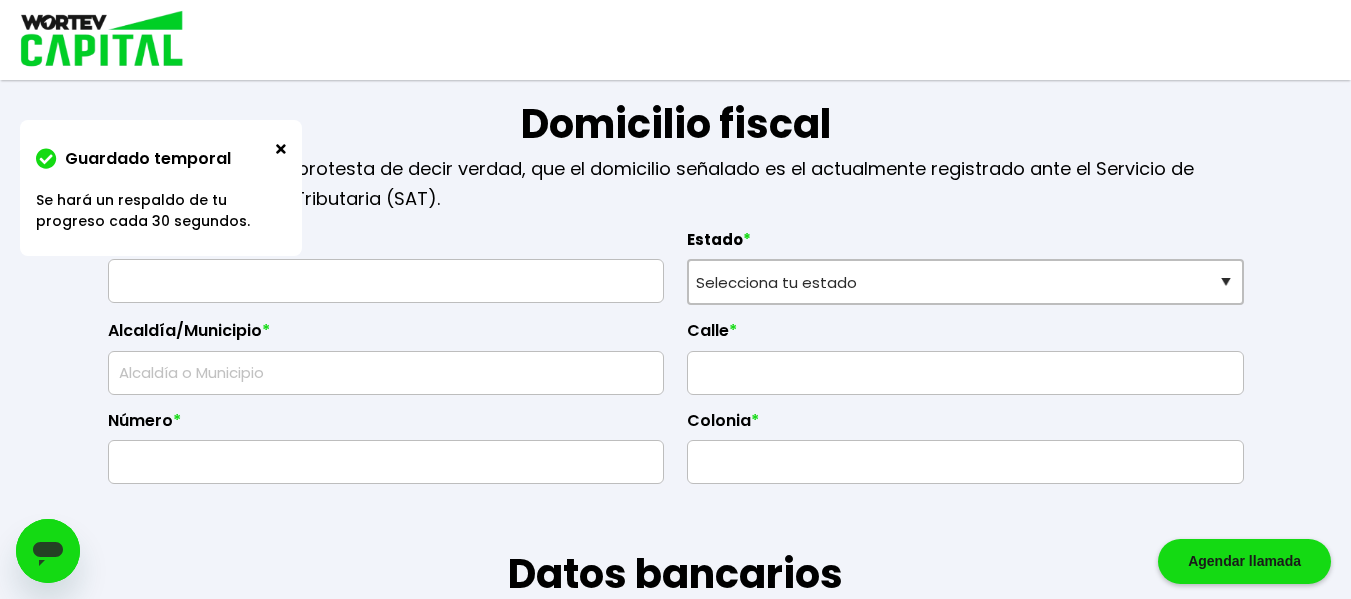 scroll, scrollTop: 862, scrollLeft: 0, axis: vertical 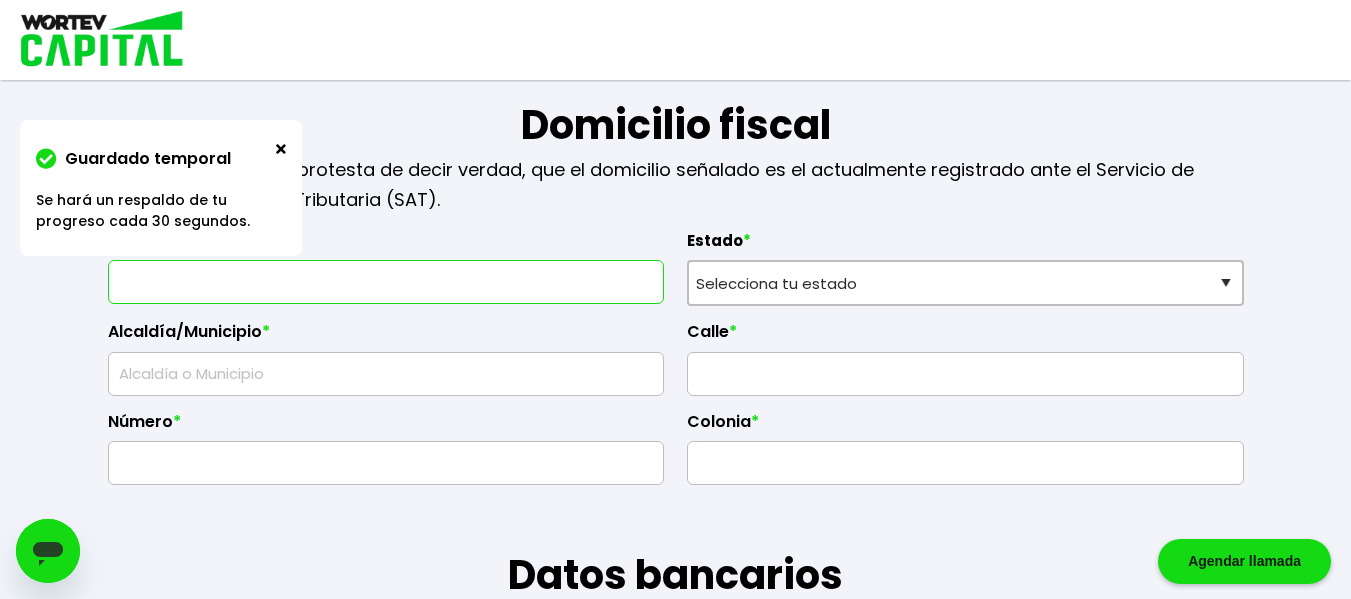 click at bounding box center (386, 282) 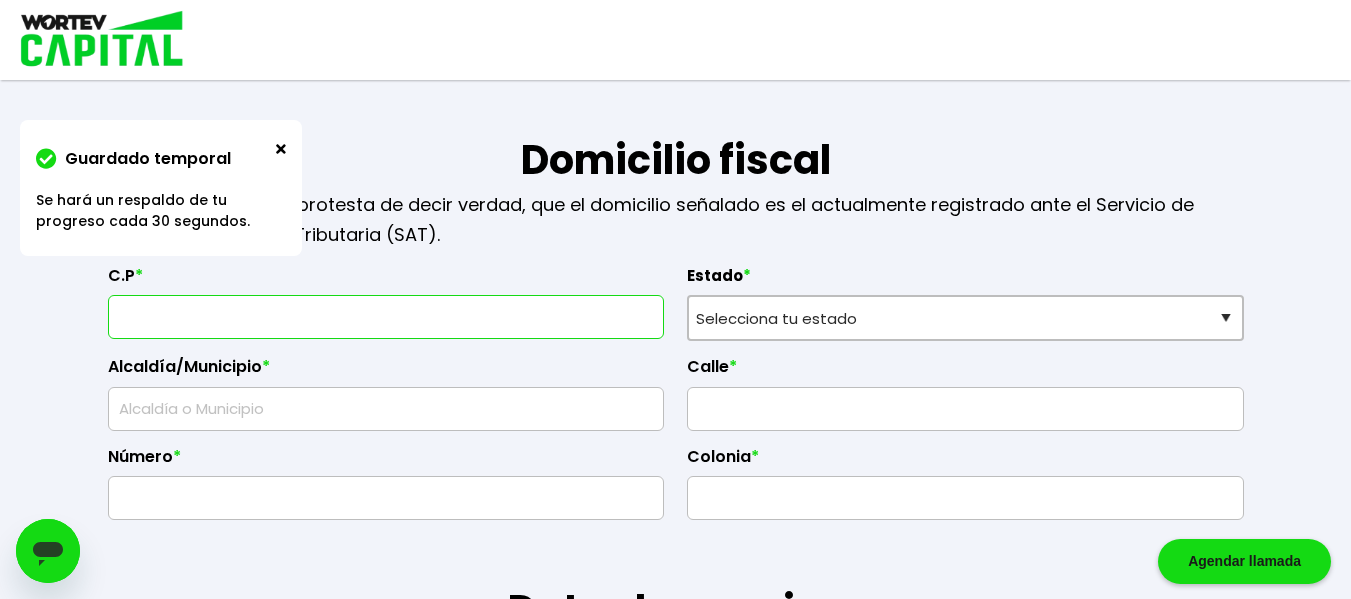 scroll, scrollTop: 823, scrollLeft: 0, axis: vertical 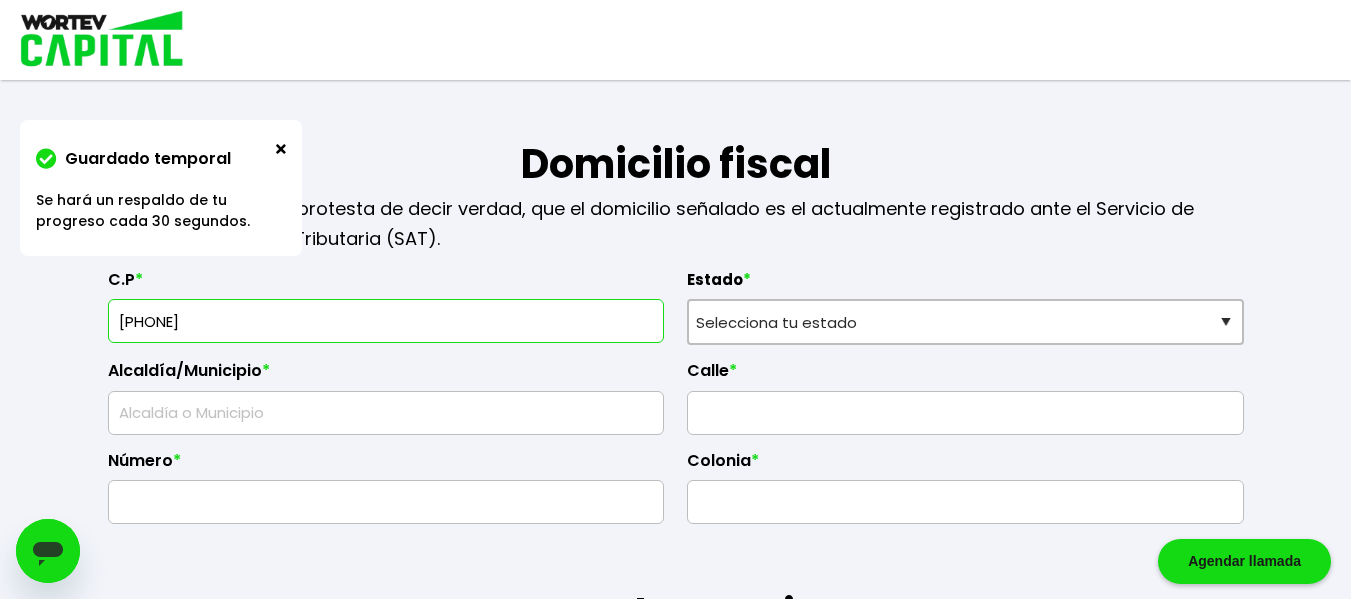 type on "[PHONE]" 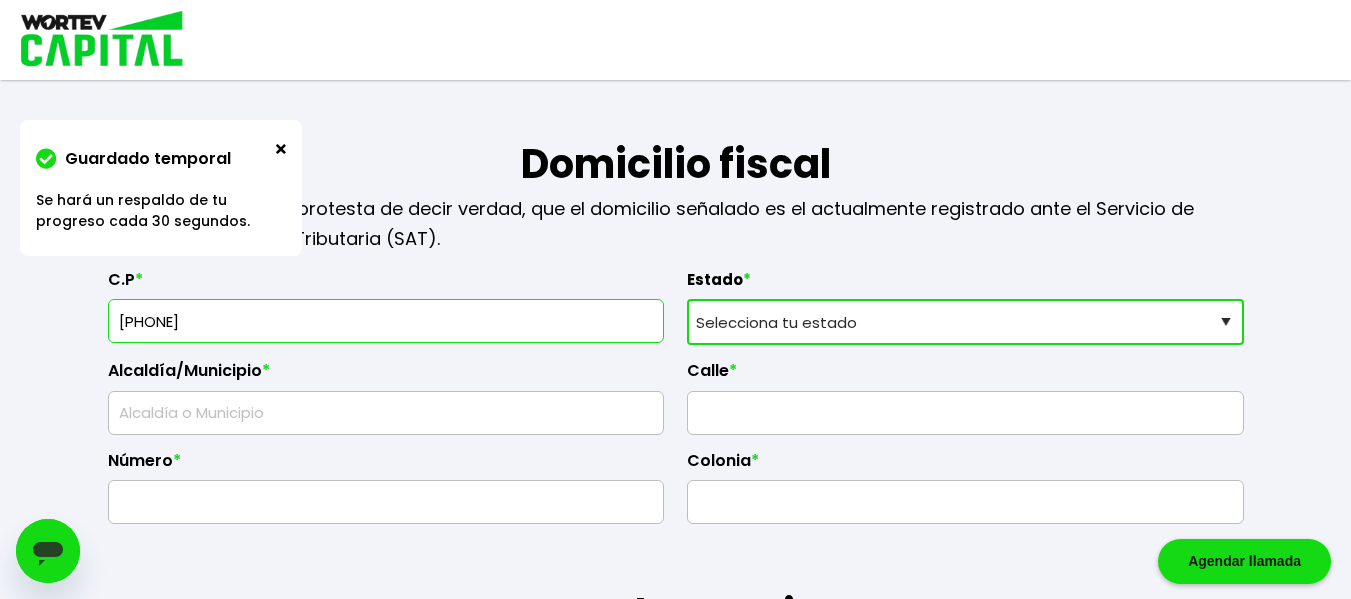 type on "[CITY]" 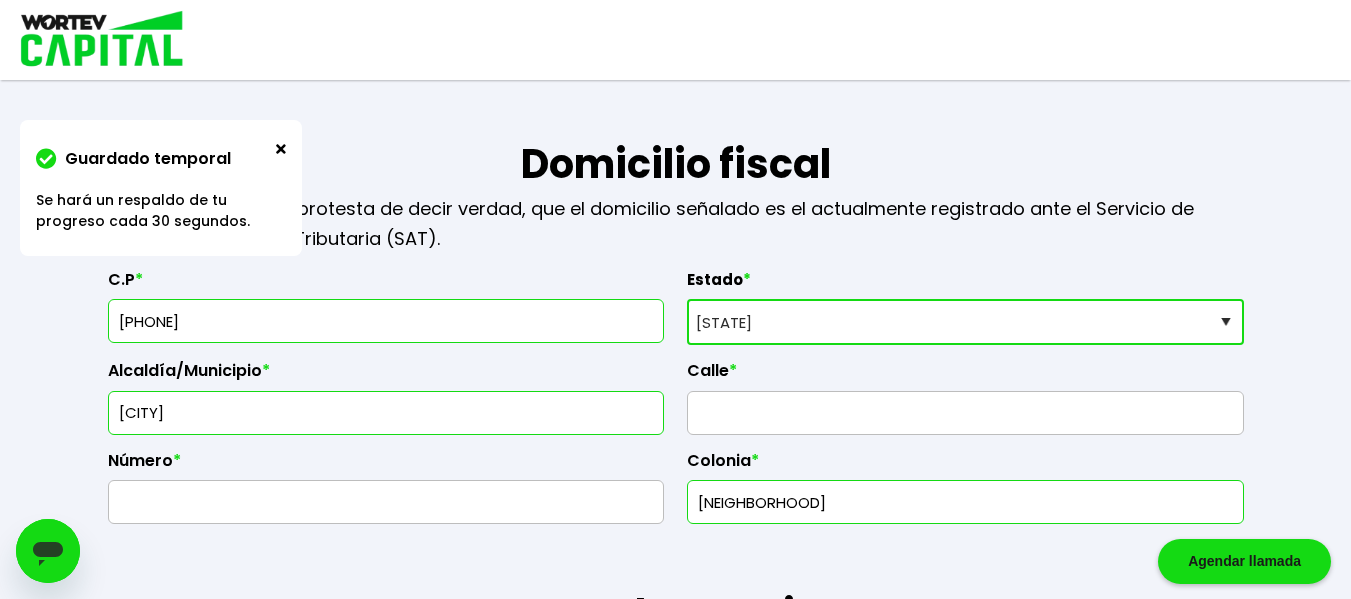select on "MX" 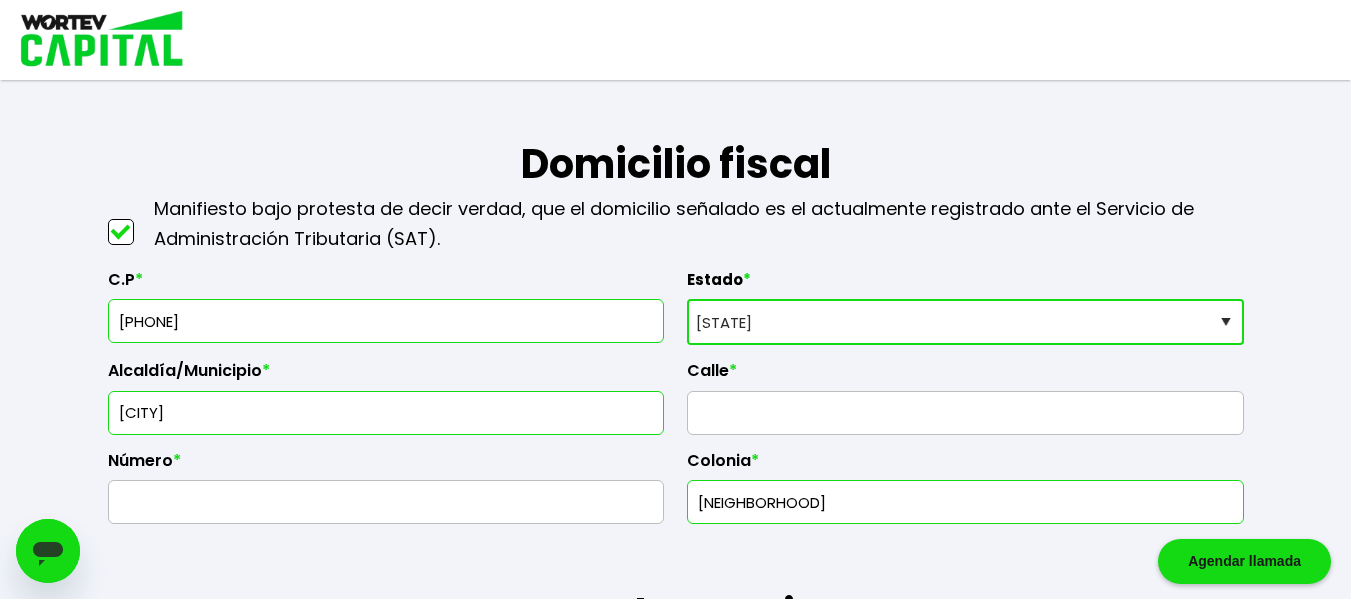 click at bounding box center (965, 413) 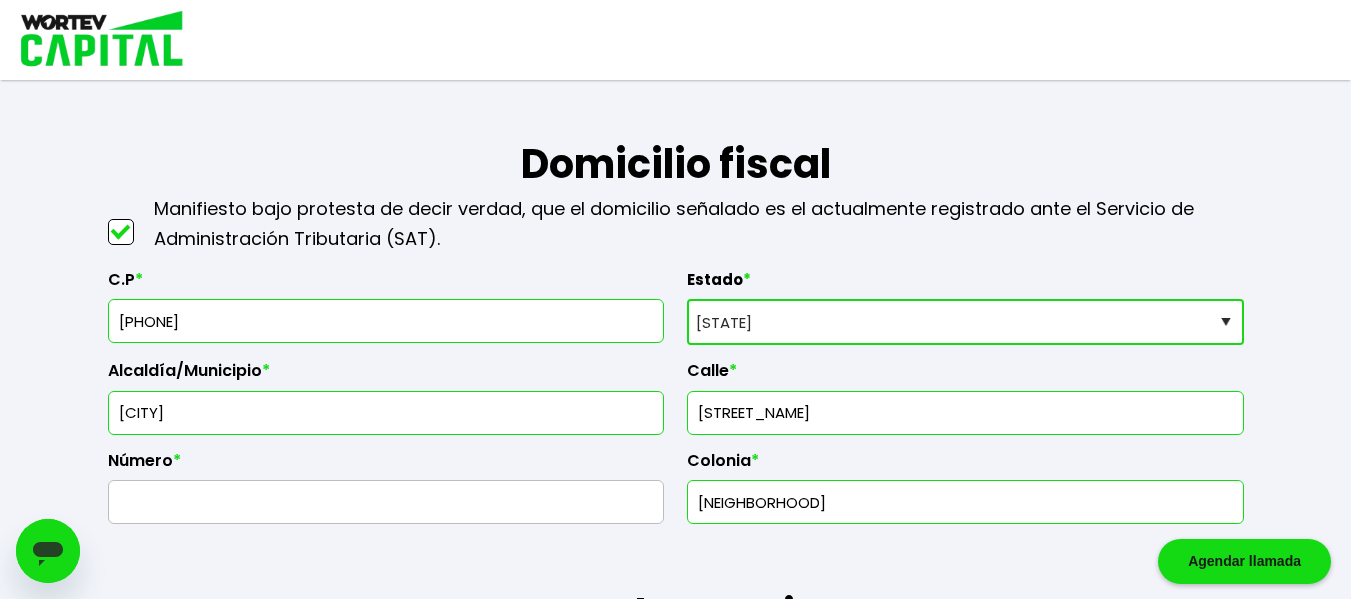 type on "[STREET_NAME]" 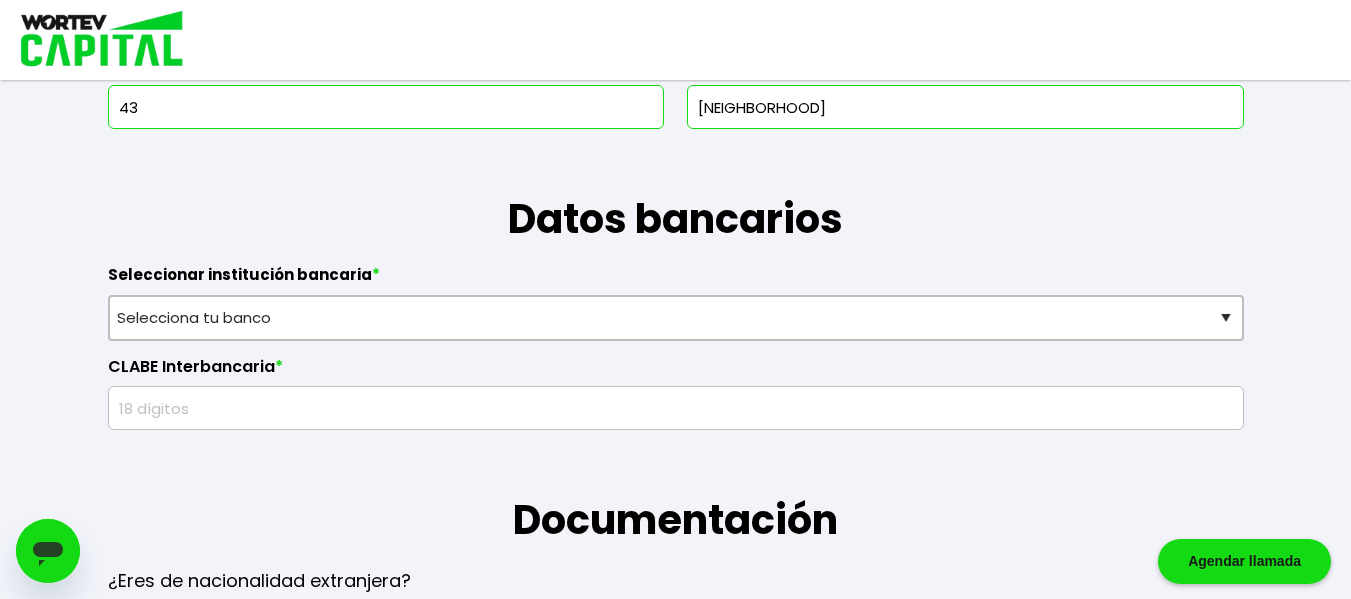 scroll, scrollTop: 1222, scrollLeft: 0, axis: vertical 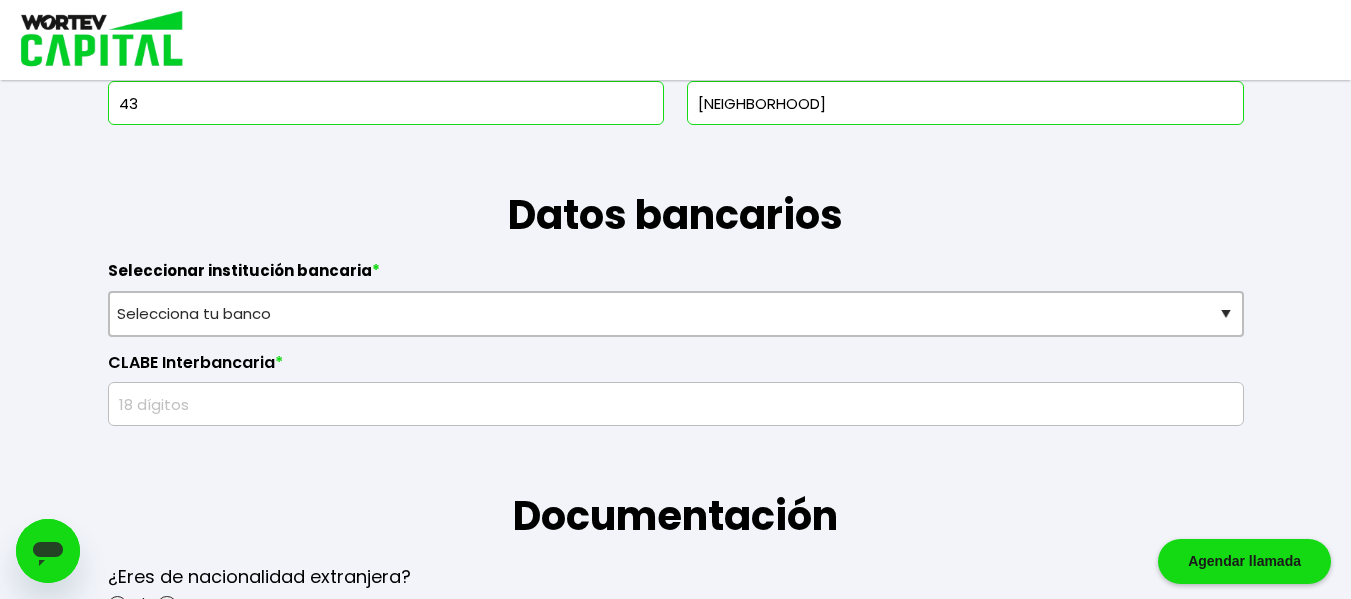 type on "43" 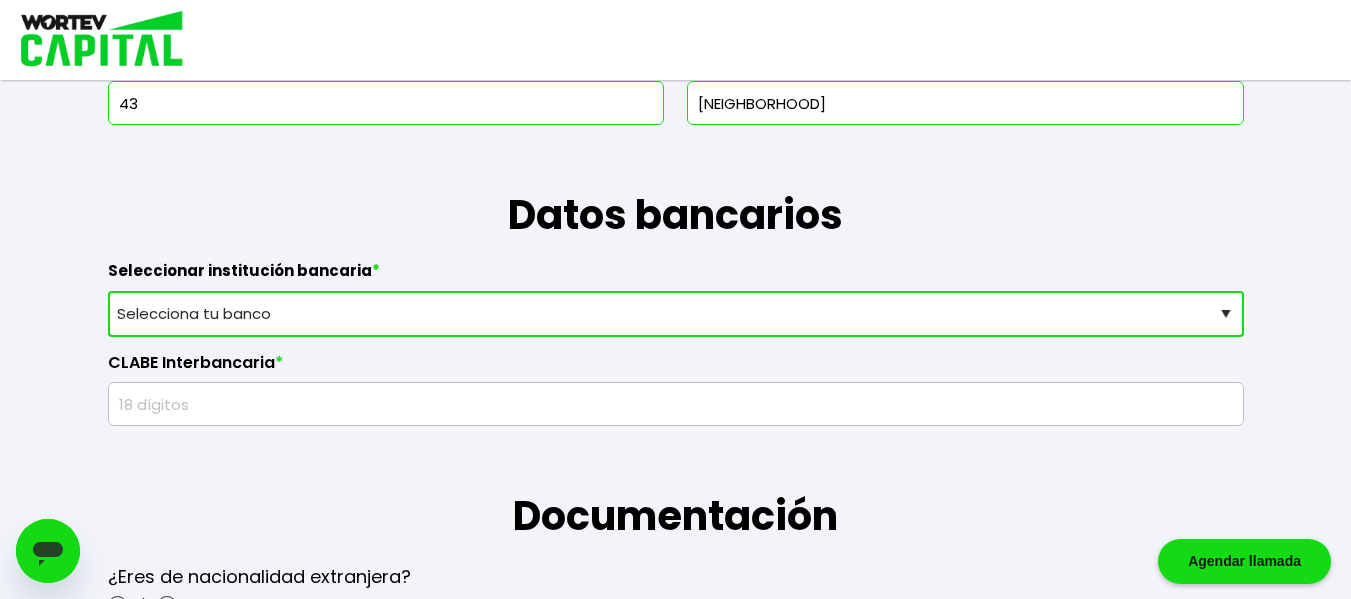 click on "Selecciona tu banco ABC Capital Actinver Afirme Albo ASP Banamex Banbajio Banco Autofin Banco Azteca Banco Bancrea Banco Base Banco Inmobiliario Mexicano Banco Sabadell Banco ve por más Bancoppel Banjercito Bankaool Banorte Banregio Banregio (Hey Banco) Bansefi Bansi BBVA Bancomer Bineo Caja Morelia Valladolid Caja Popular Mexicana Caja Yanga CIBanco Compartamos Banco CONSUBANCO Cuenca Finsus Fondeadora Grupo Financiero MULTIVA HSBC Inbursa INTERCAM Banco INVEX IXE Klar Alternativos ku-bo Financiero, S.A. de C.V. Mercado Pago Mifel Nu Bank Santander Scotiabank Stori STP Uala Otro" at bounding box center (676, 314) 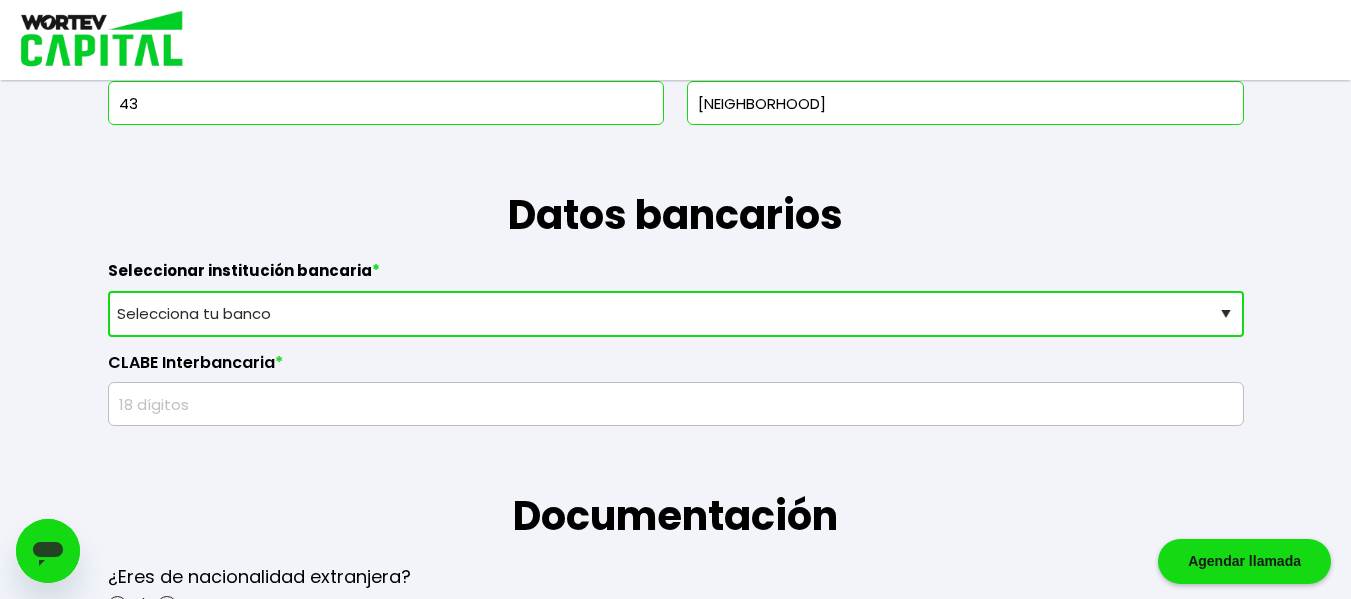 select on "BBVA Bancomer" 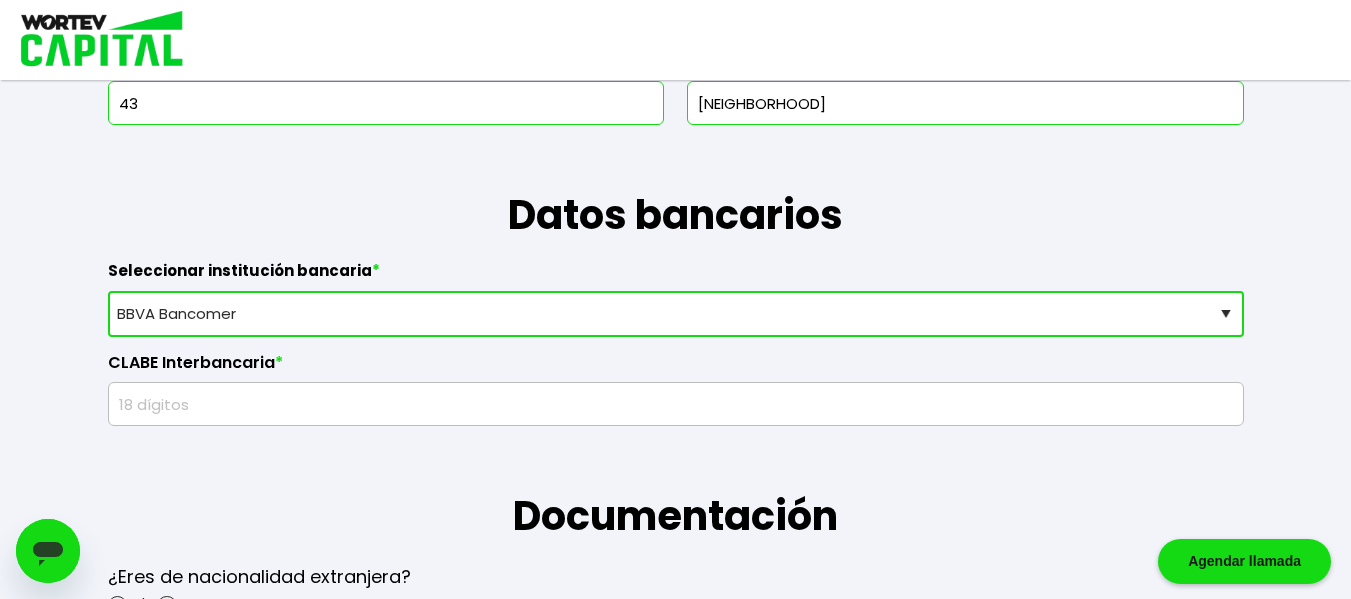 click on "Selecciona tu banco ABC Capital Actinver Afirme Albo ASP Banamex Banbajio Banco Autofin Banco Azteca Banco Bancrea Banco Base Banco Inmobiliario Mexicano Banco Sabadell Banco ve por más Bancoppel Banjercito Bankaool Banorte Banregio Banregio (Hey Banco) Bansefi Bansi BBVA Bancomer Bineo Caja Morelia Valladolid Caja Popular Mexicana Caja Yanga CIBanco Compartamos Banco CONSUBANCO Cuenca Finsus Fondeadora Grupo Financiero MULTIVA HSBC Inbursa INTERCAM Banco INVEX IXE Klar Alternativos ku-bo Financiero, S.A. de C.V. Mercado Pago Mifel Nu Bank Santander Scotiabank Stori STP Uala Otro" at bounding box center (676, 314) 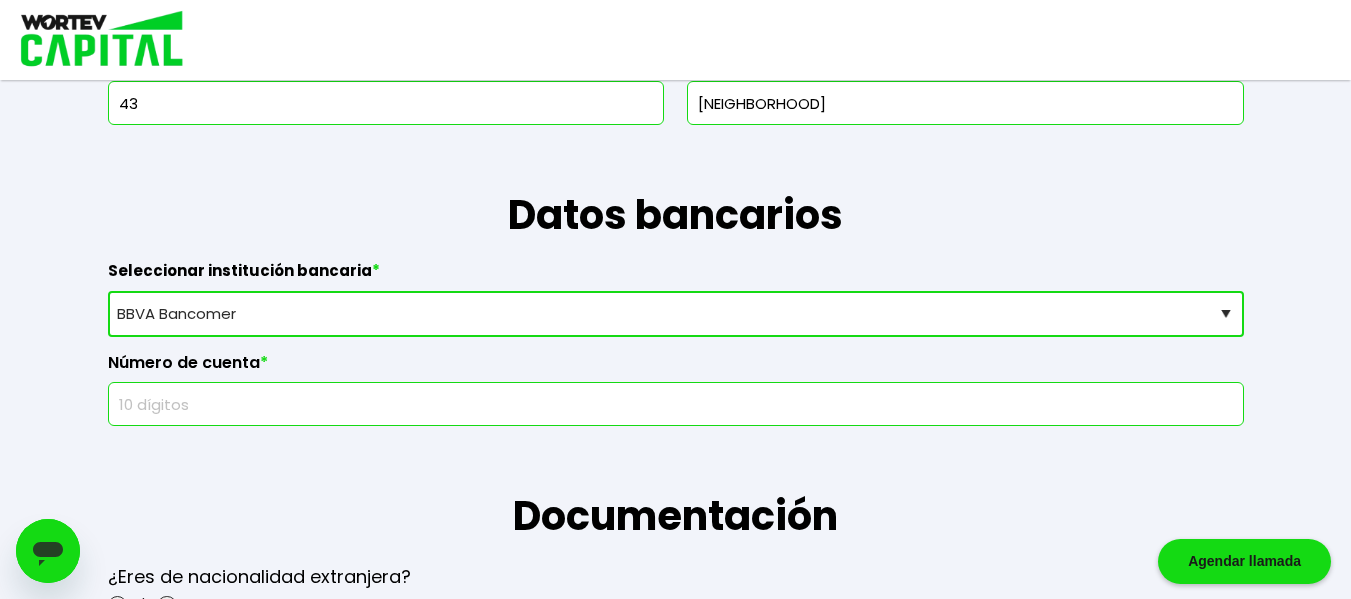 click at bounding box center (676, 404) 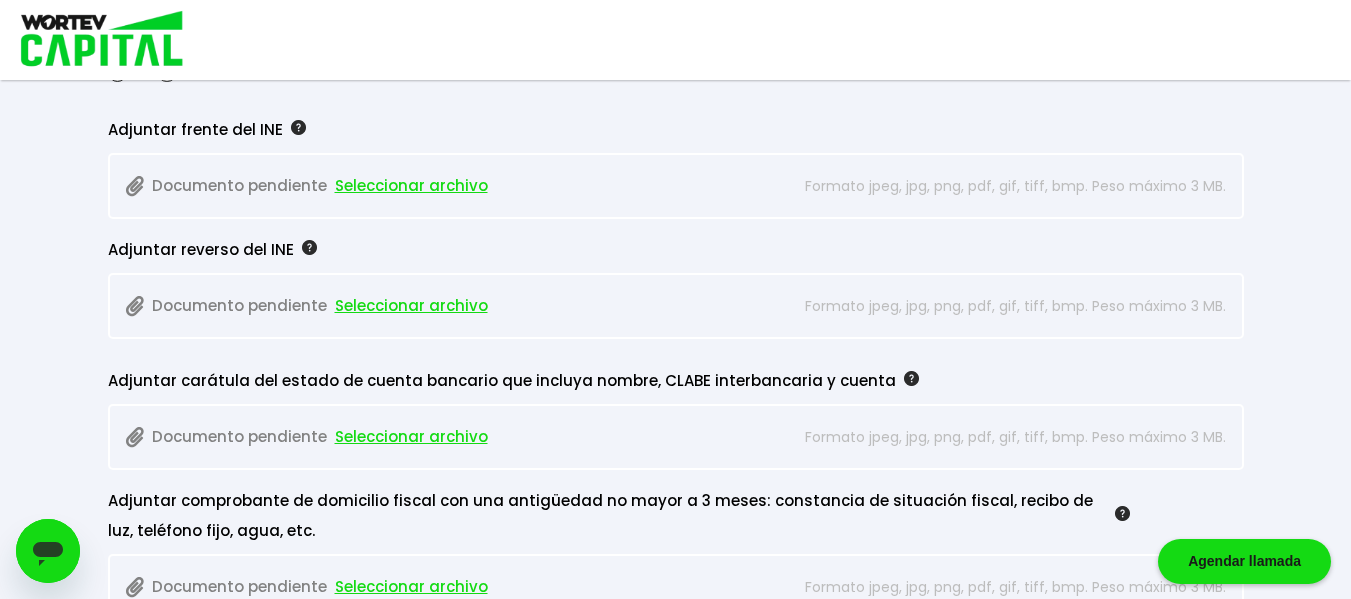 scroll, scrollTop: 1755, scrollLeft: 0, axis: vertical 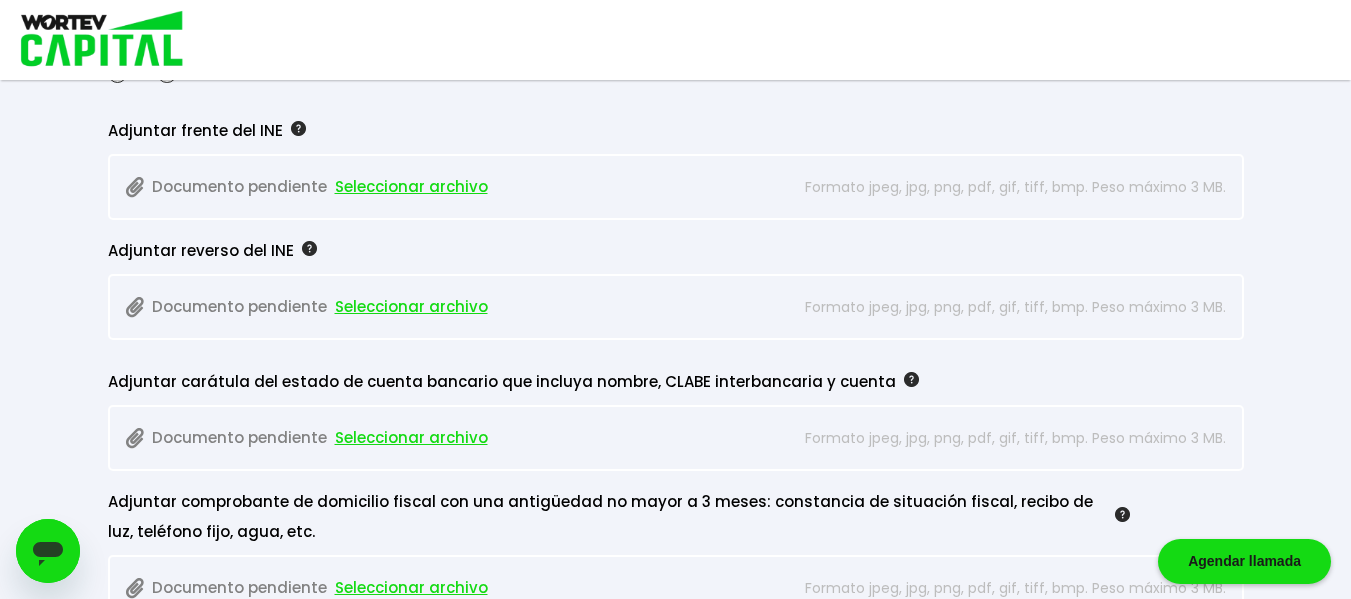 type on "[PHONE]" 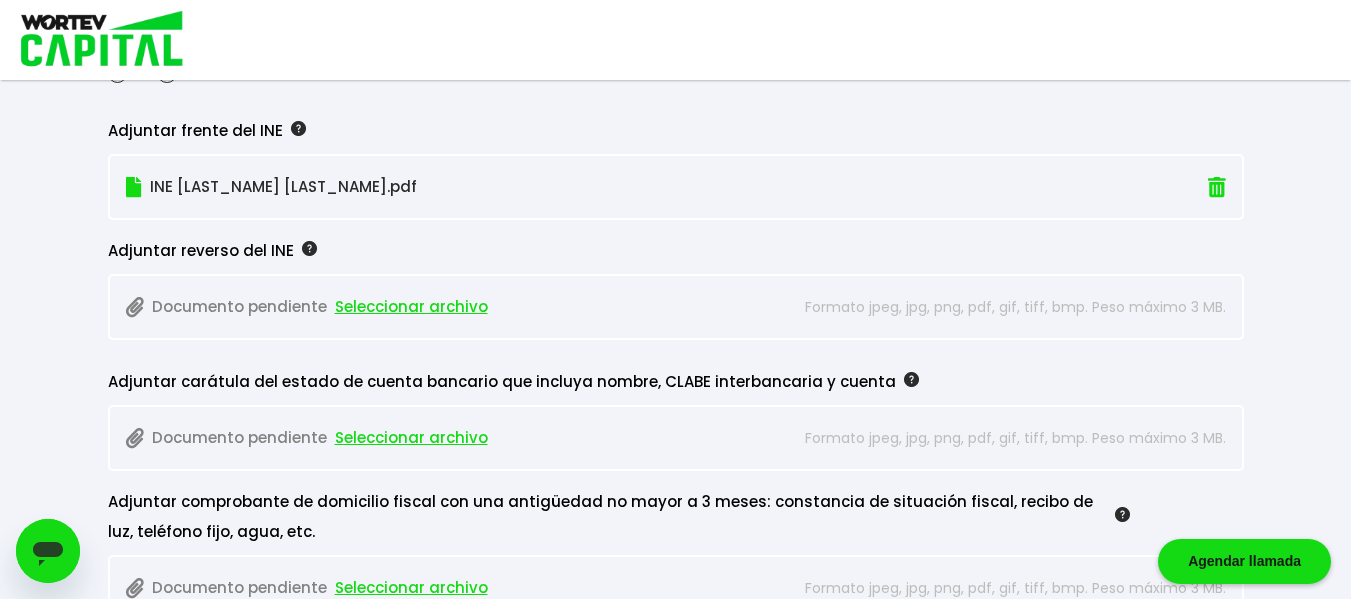 click at bounding box center (1217, 187) 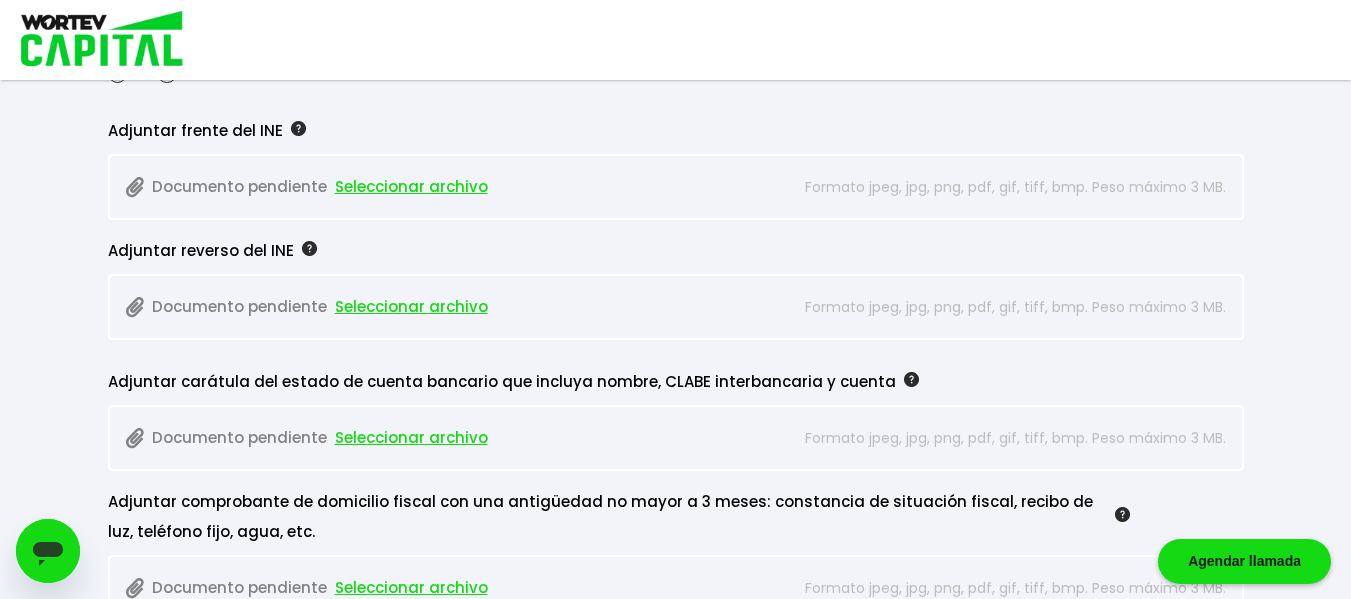 click on "Seleccionar archivo" at bounding box center (411, 187) 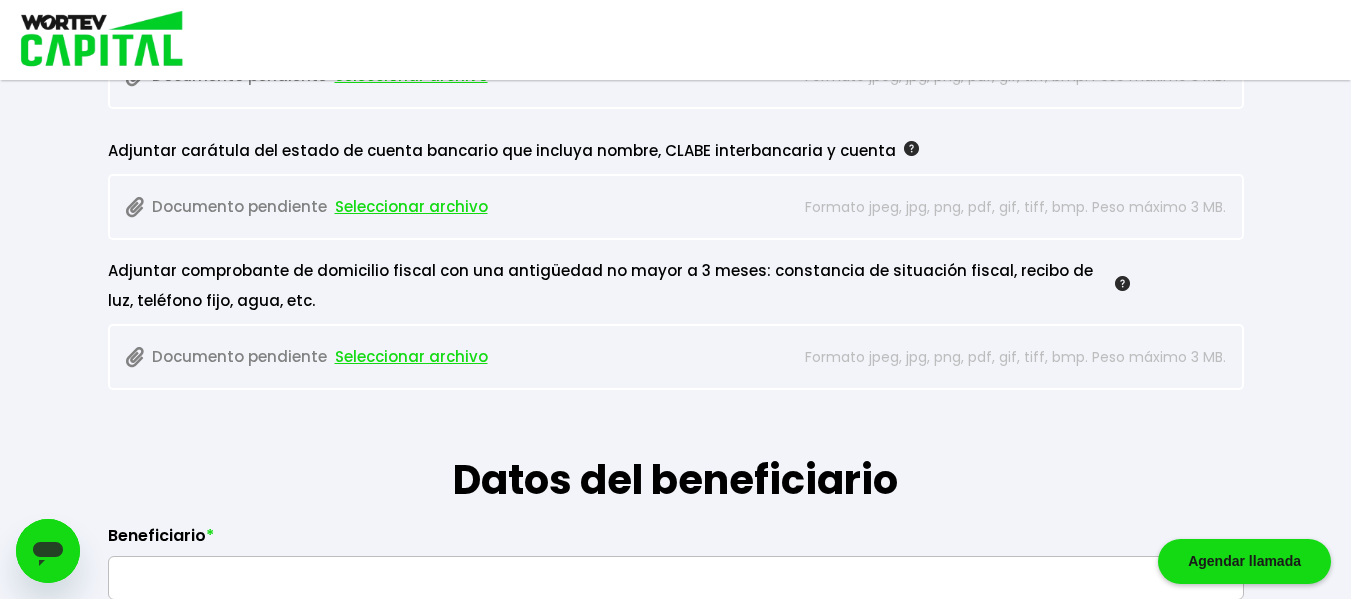 scroll, scrollTop: 1987, scrollLeft: 0, axis: vertical 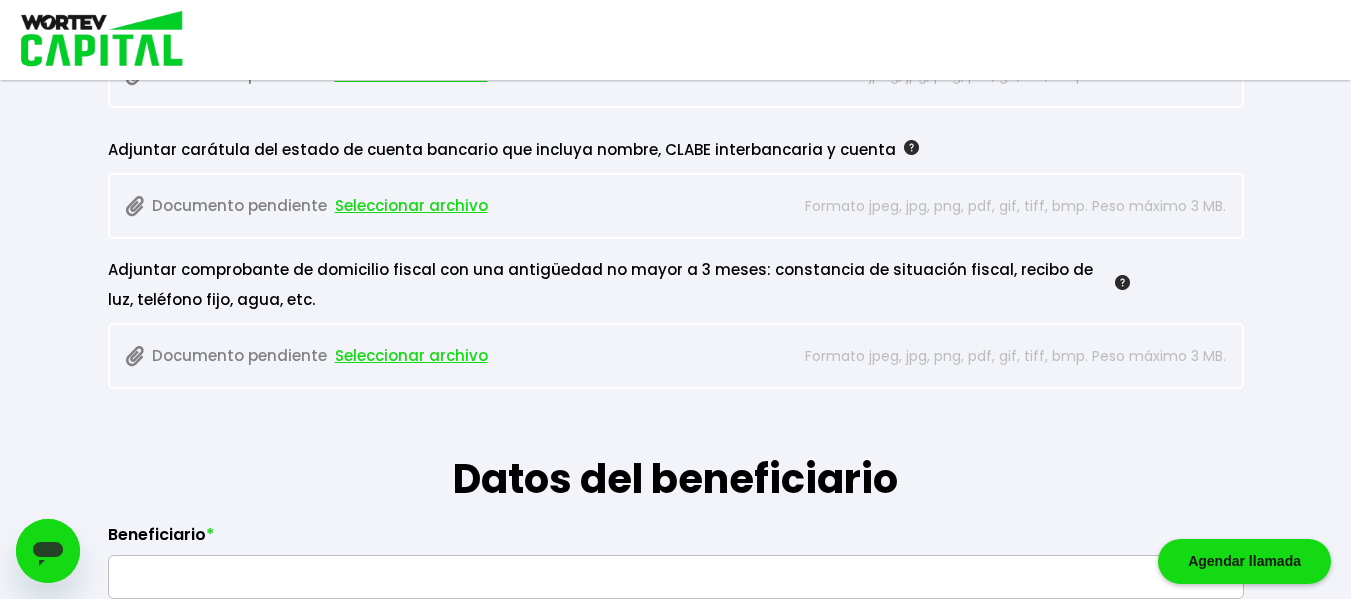 click on "Seleccionar archivo" at bounding box center [411, 206] 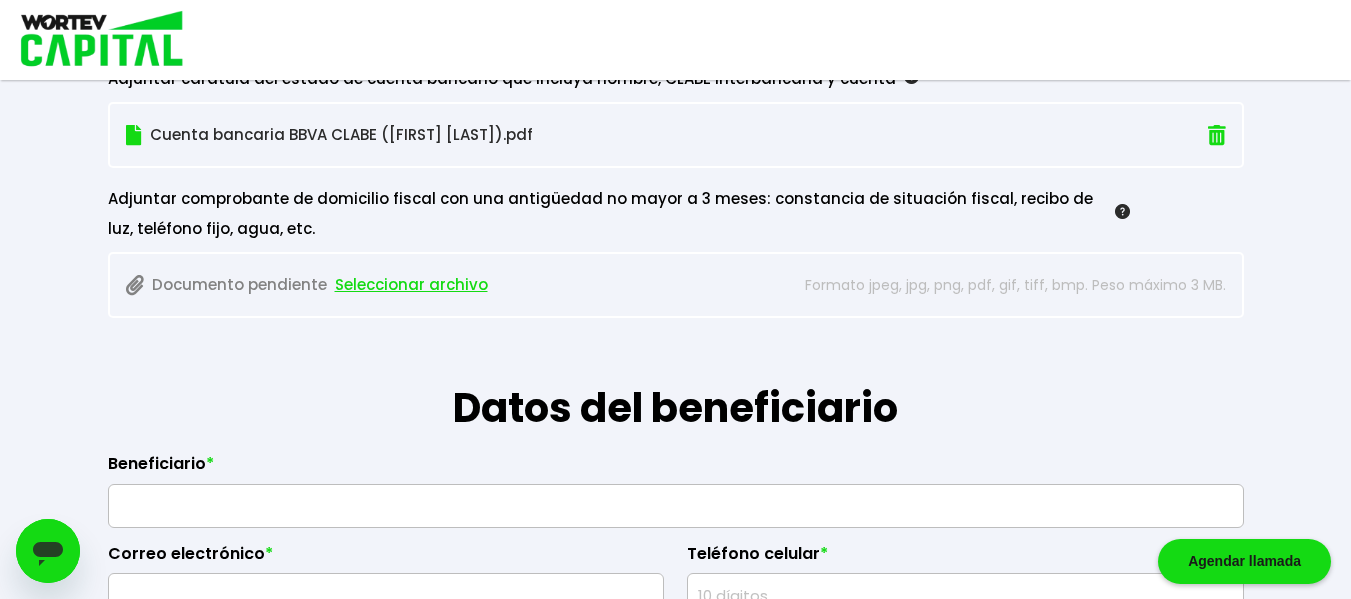 scroll, scrollTop: 2060, scrollLeft: 0, axis: vertical 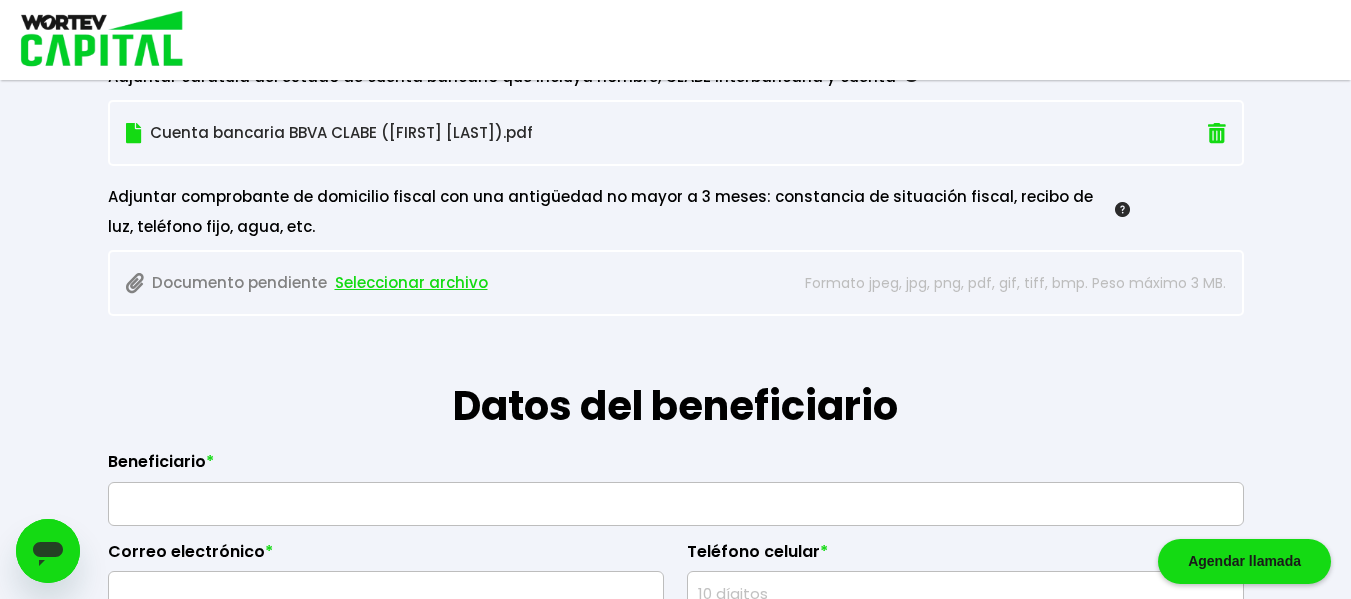 click on "Seleccionar archivo" at bounding box center [411, 283] 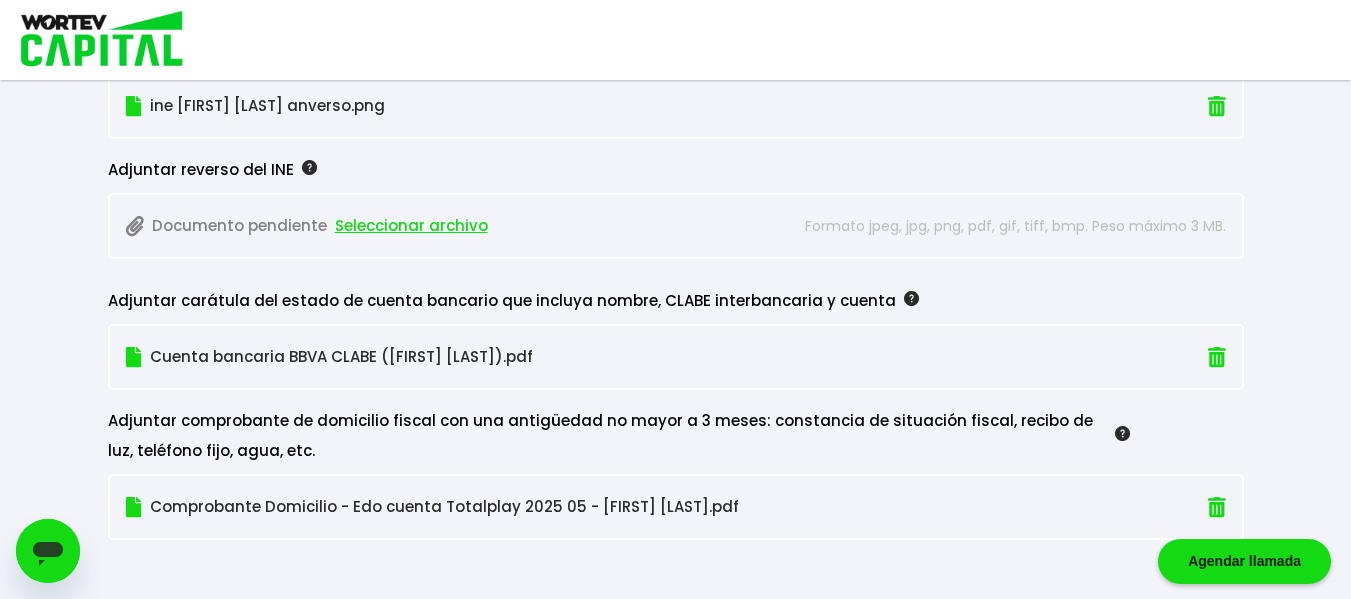 scroll, scrollTop: 1835, scrollLeft: 0, axis: vertical 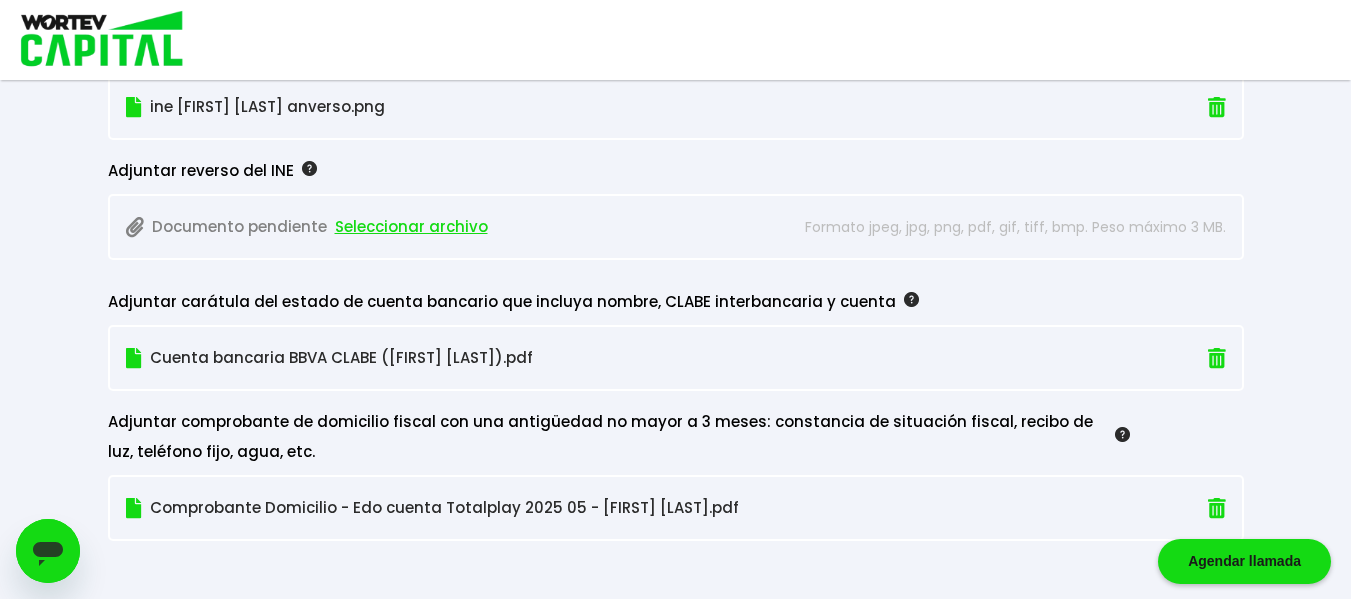 click on "Seleccionar archivo" at bounding box center (411, 227) 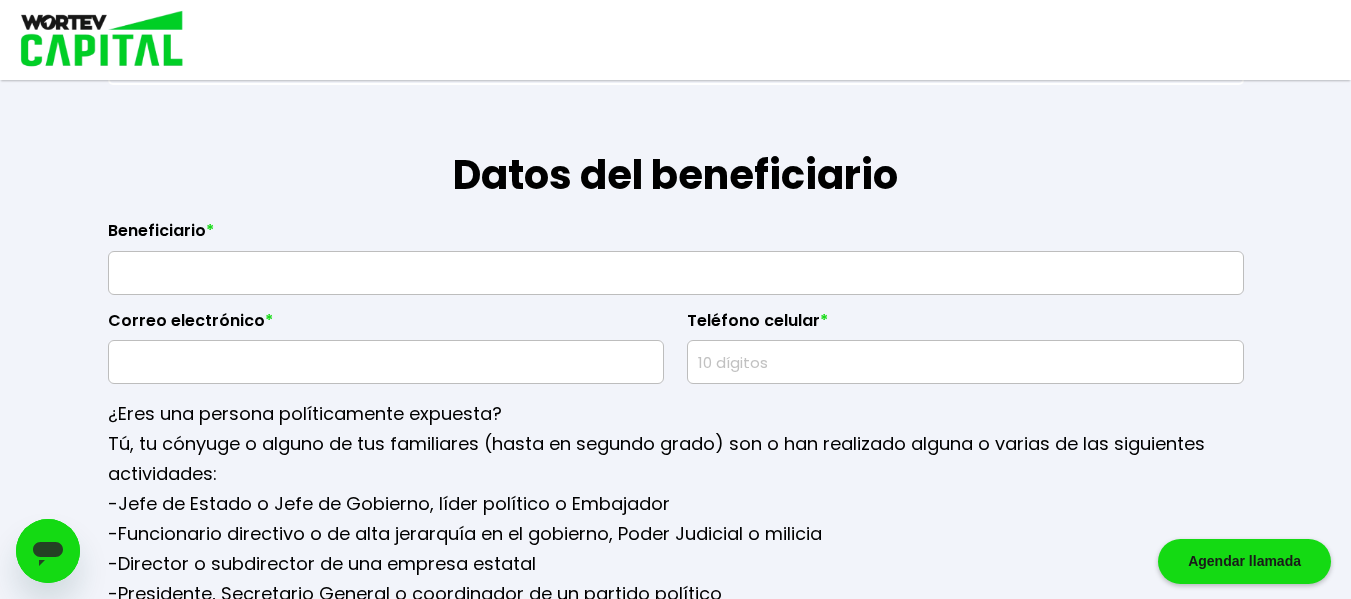 scroll, scrollTop: 2430, scrollLeft: 0, axis: vertical 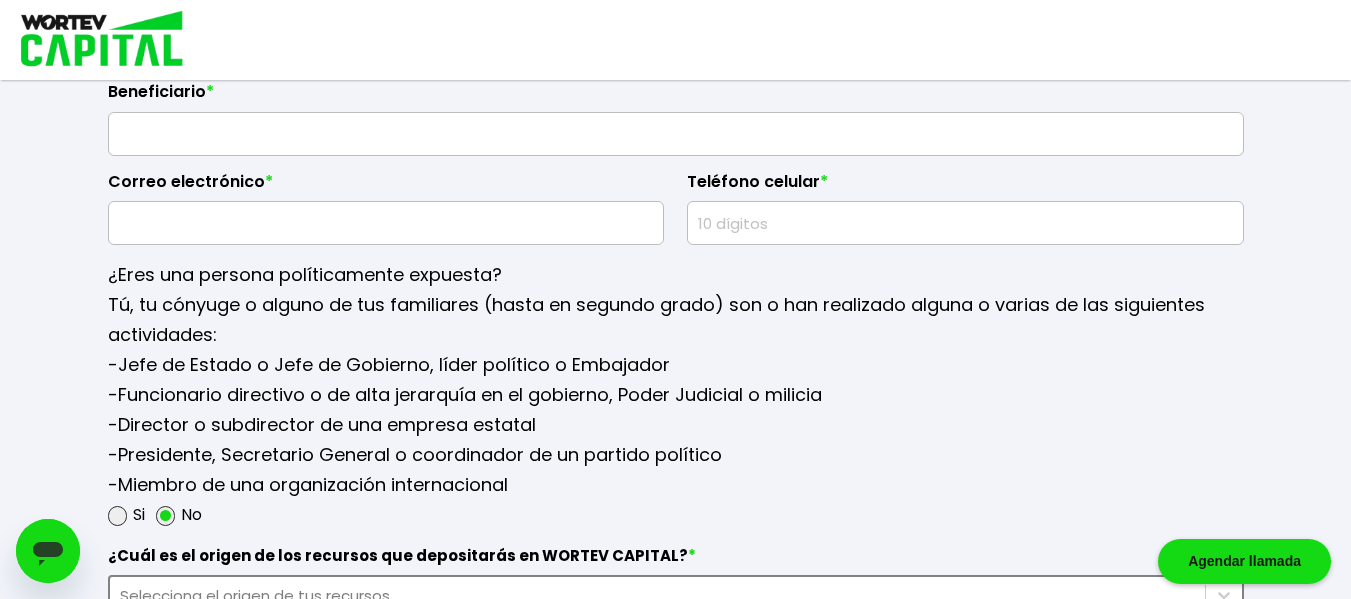 click at bounding box center (676, 134) 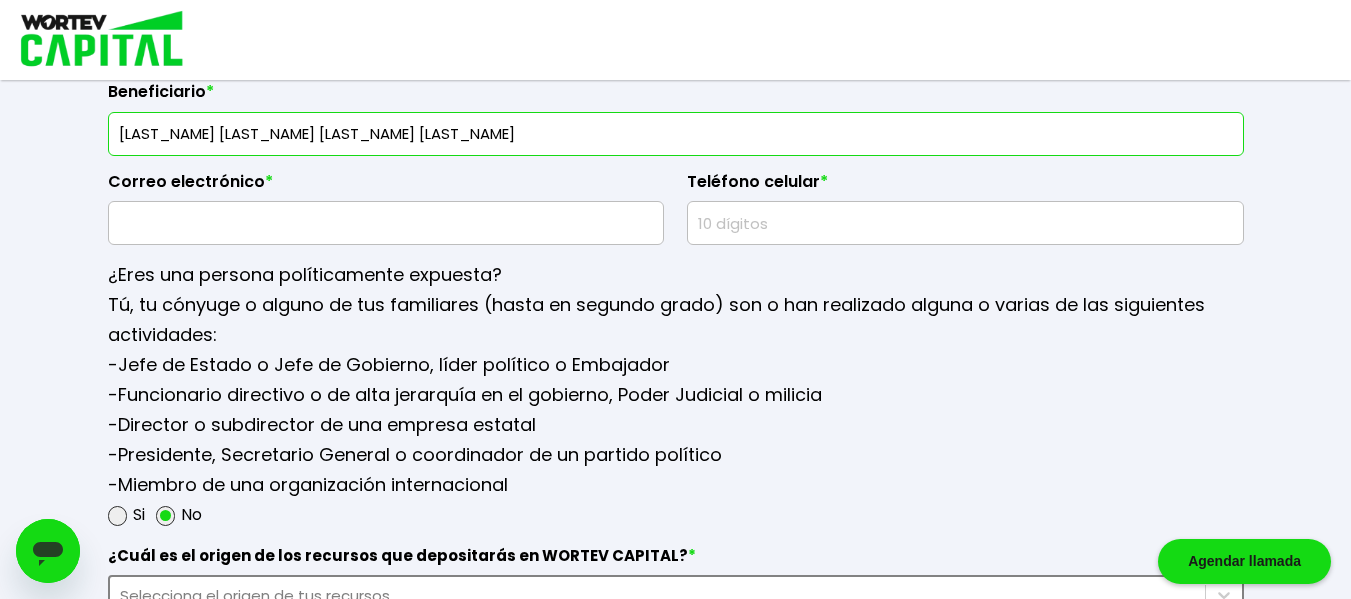 type on "[LAST_NAME] [LAST_NAME] [LAST_NAME] [LAST_NAME]" 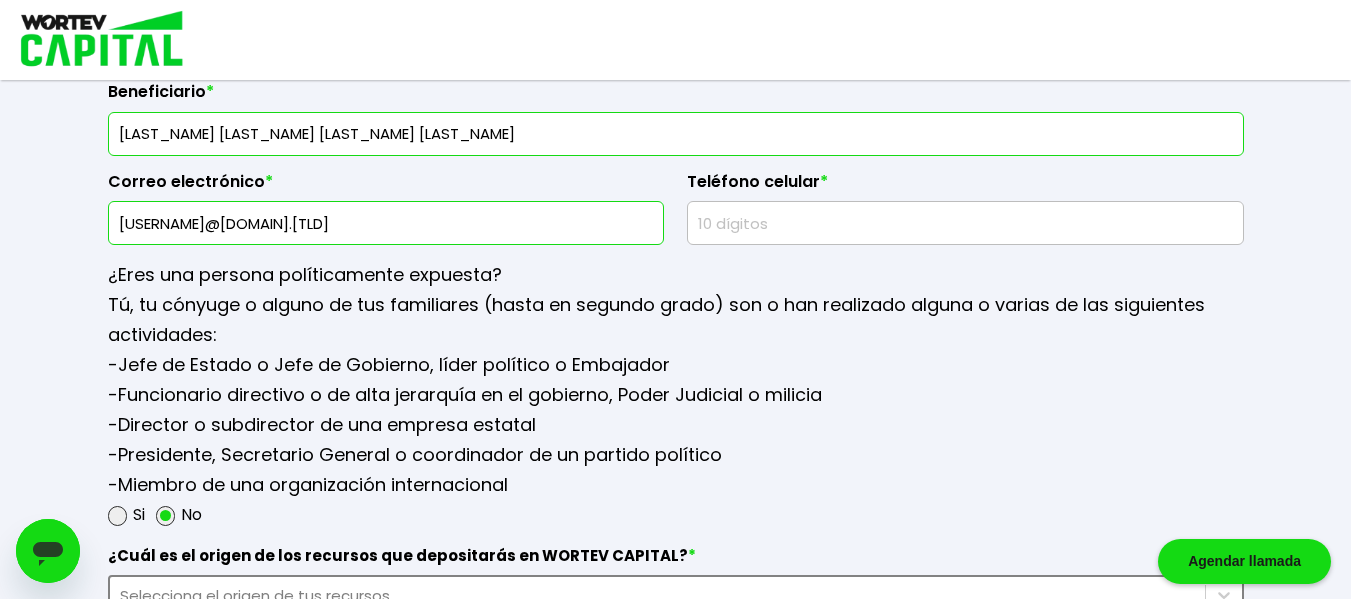type on "[USERNAME]@[DOMAIN].[TLD]" 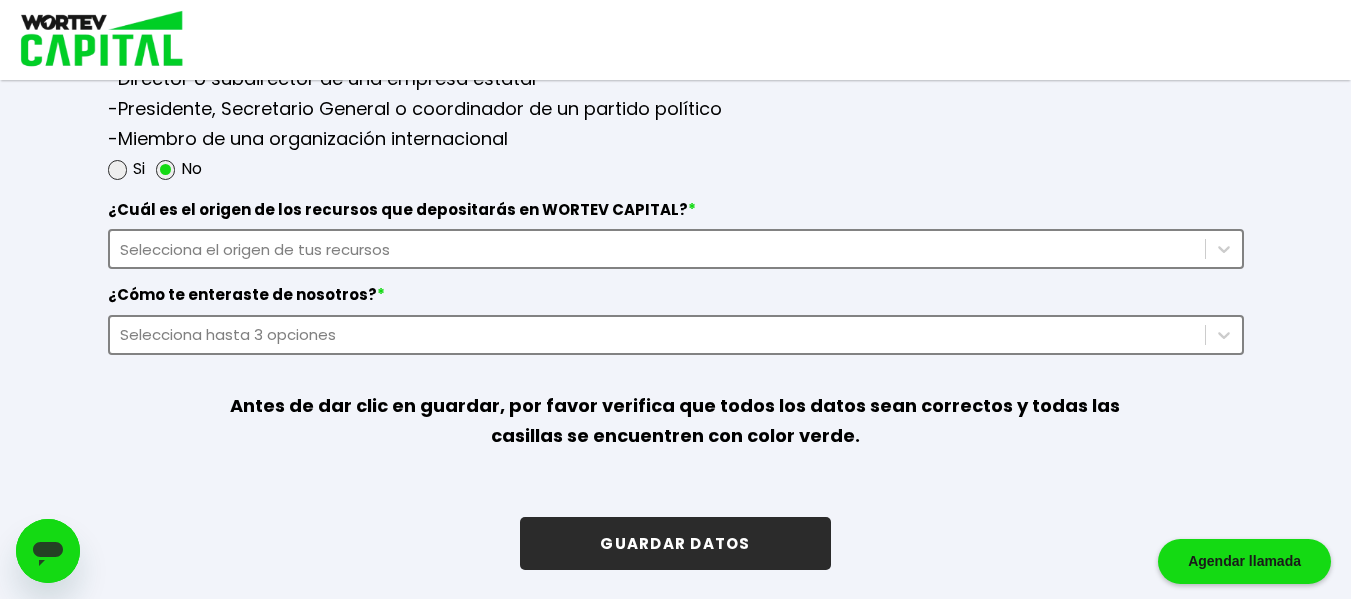 scroll, scrollTop: 2779, scrollLeft: 0, axis: vertical 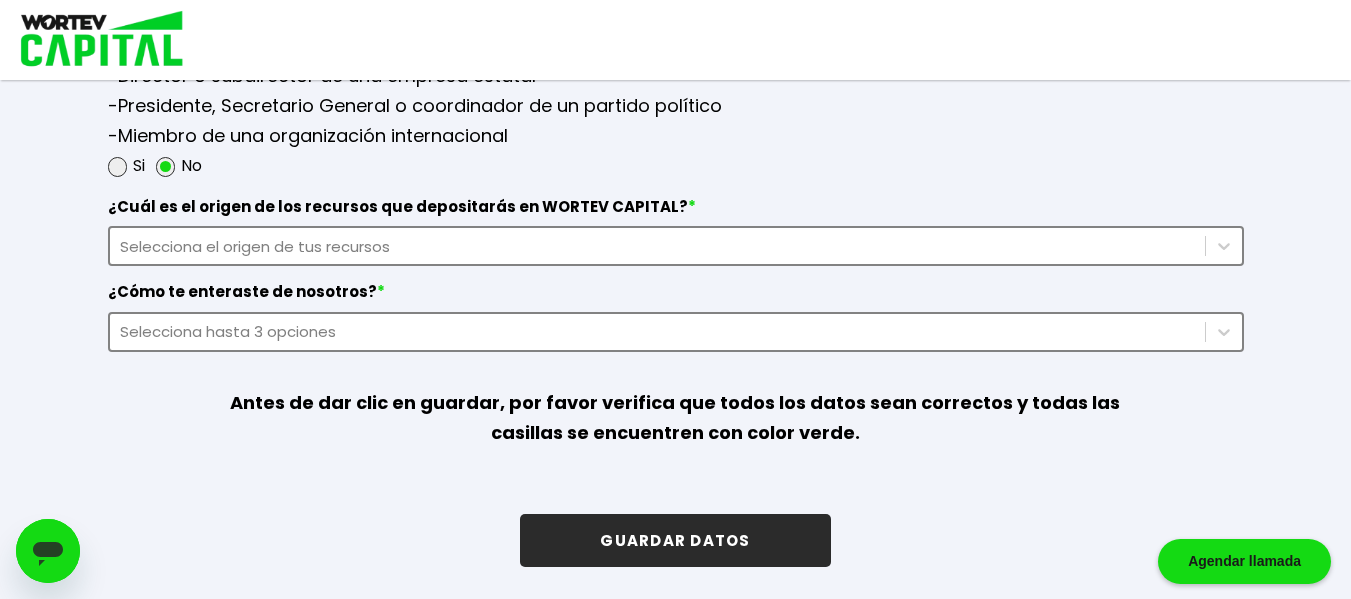type on "[PHONE]" 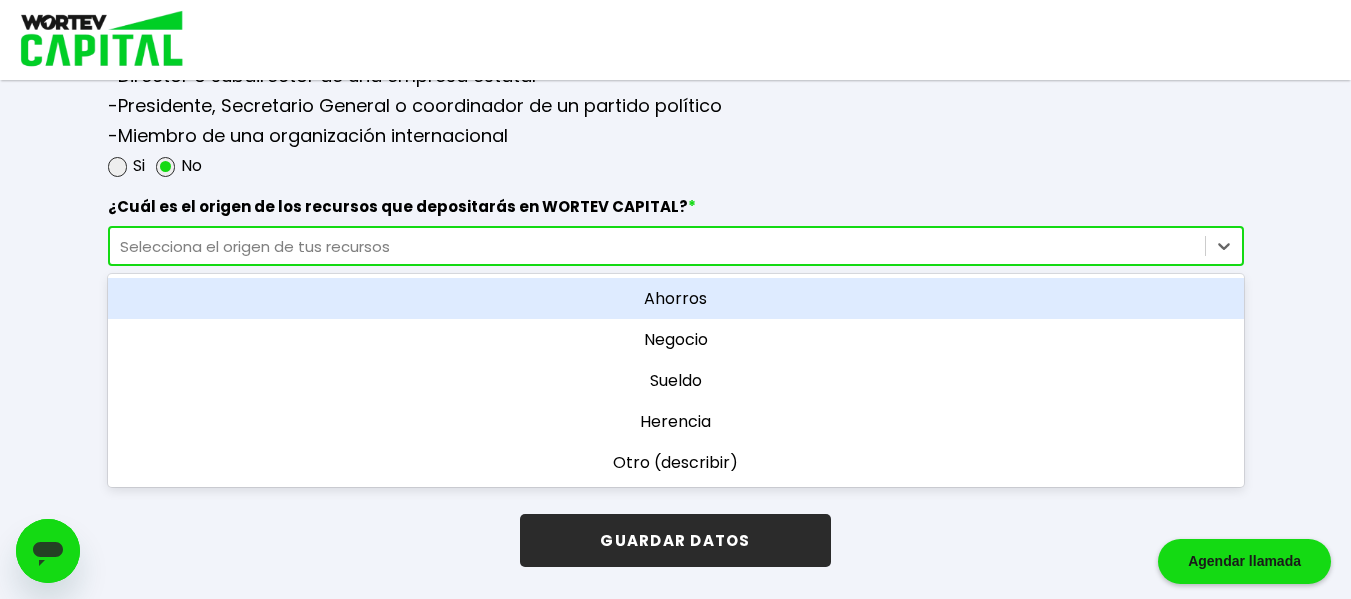 click on "Selecciona el origen de tus recursos" at bounding box center (657, 246) 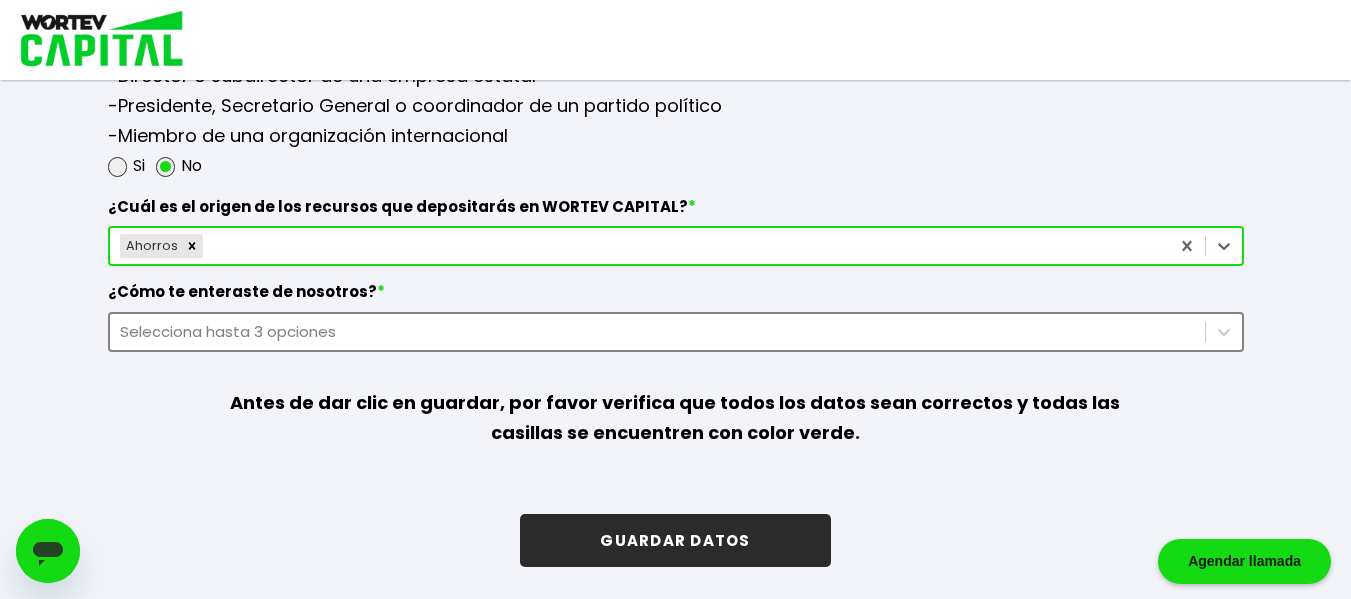 click on "Selecciona hasta 3 opciones" at bounding box center [657, 331] 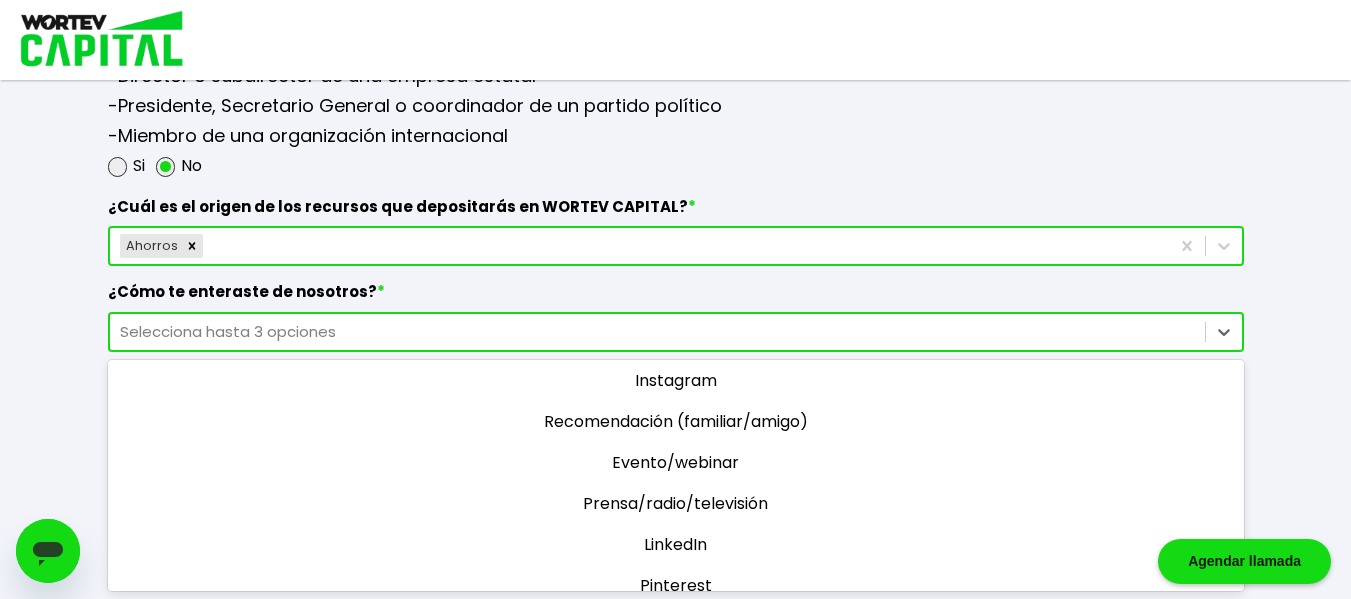 scroll, scrollTop: 128, scrollLeft: 0, axis: vertical 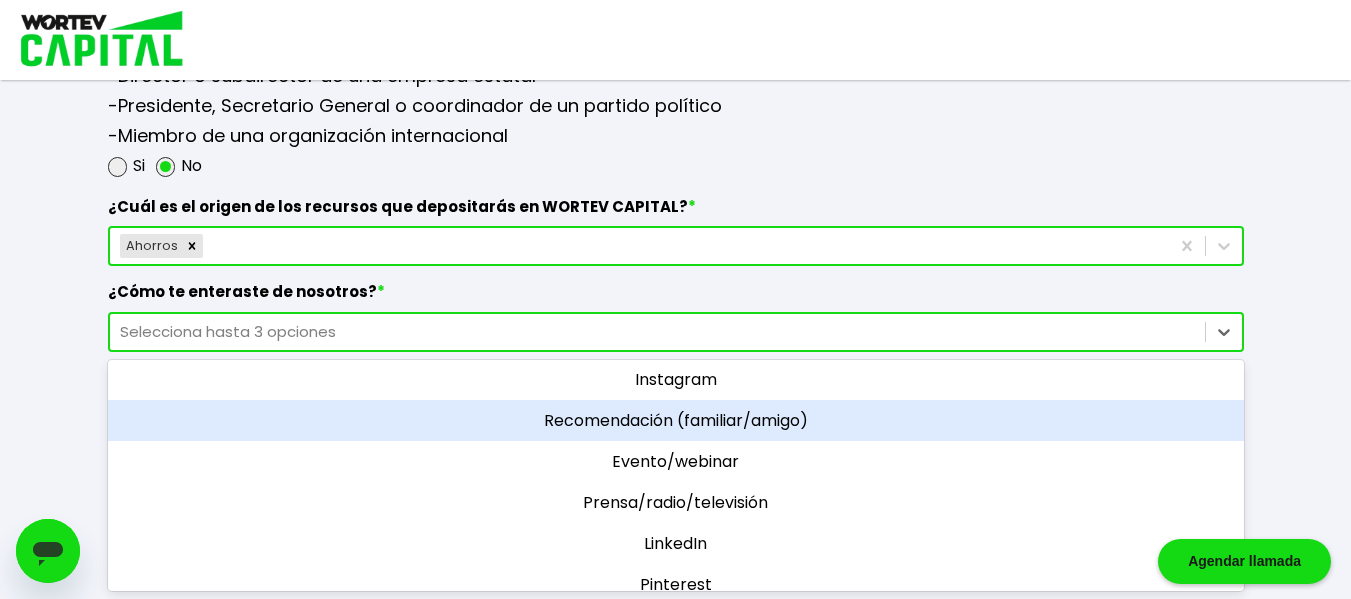 click on "Recomendación (familiar/amigo)" at bounding box center (676, 420) 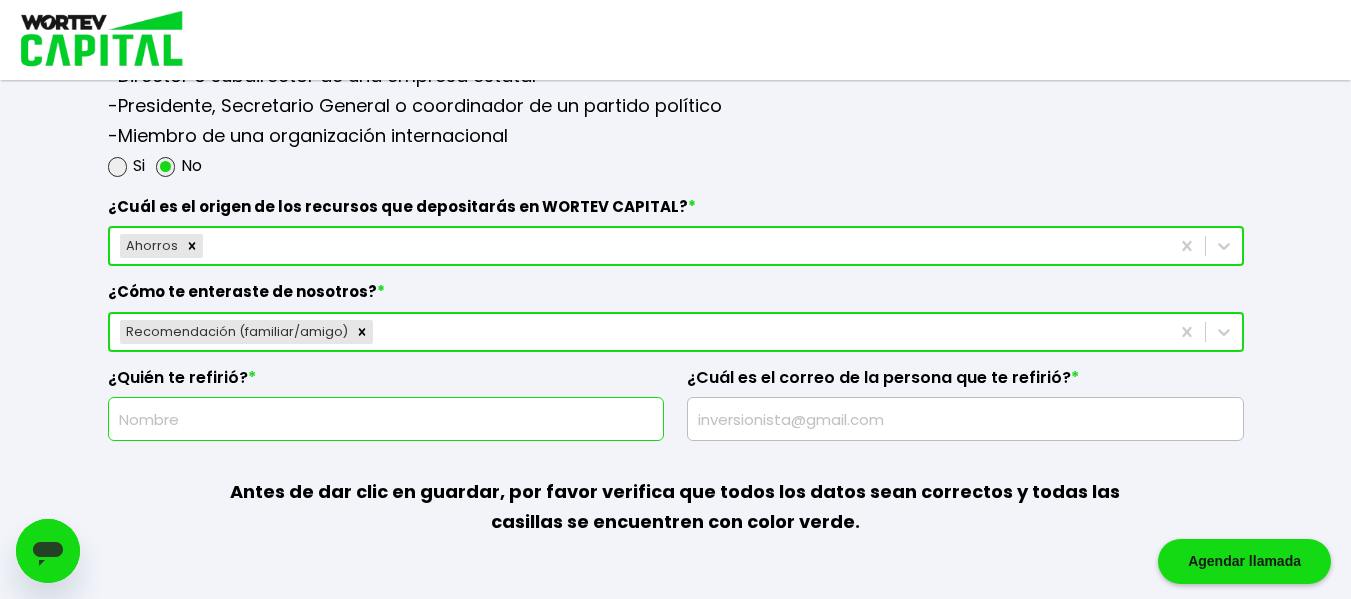 click at bounding box center [386, 419] 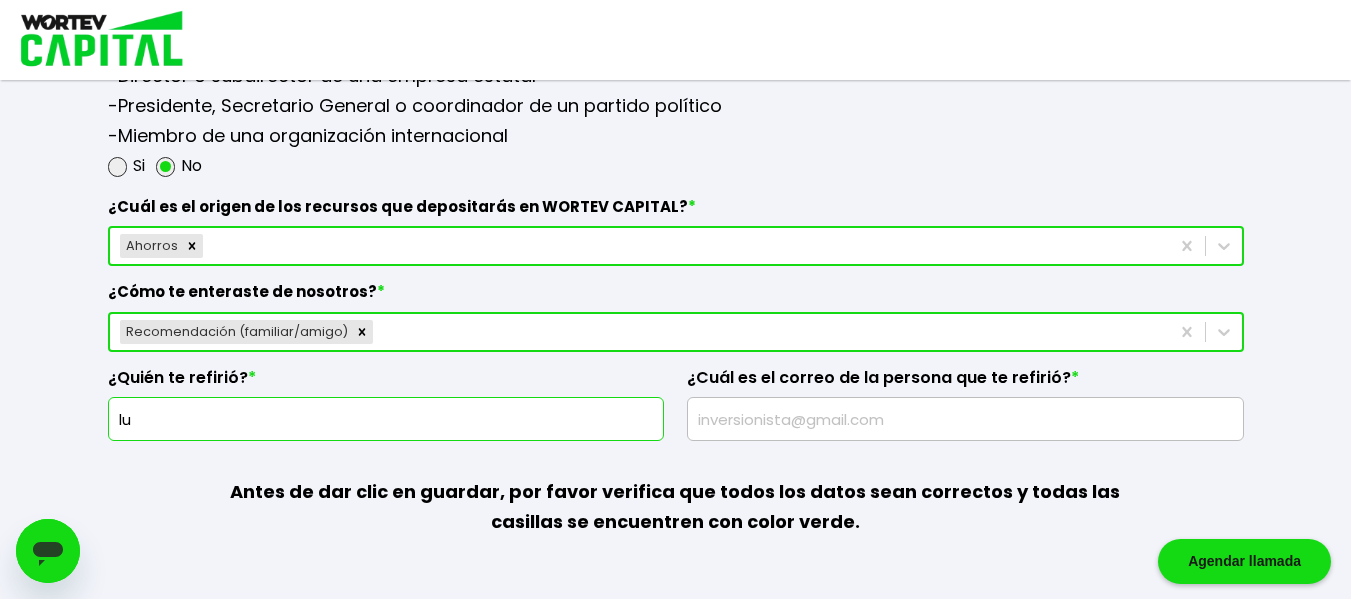 type on "l" 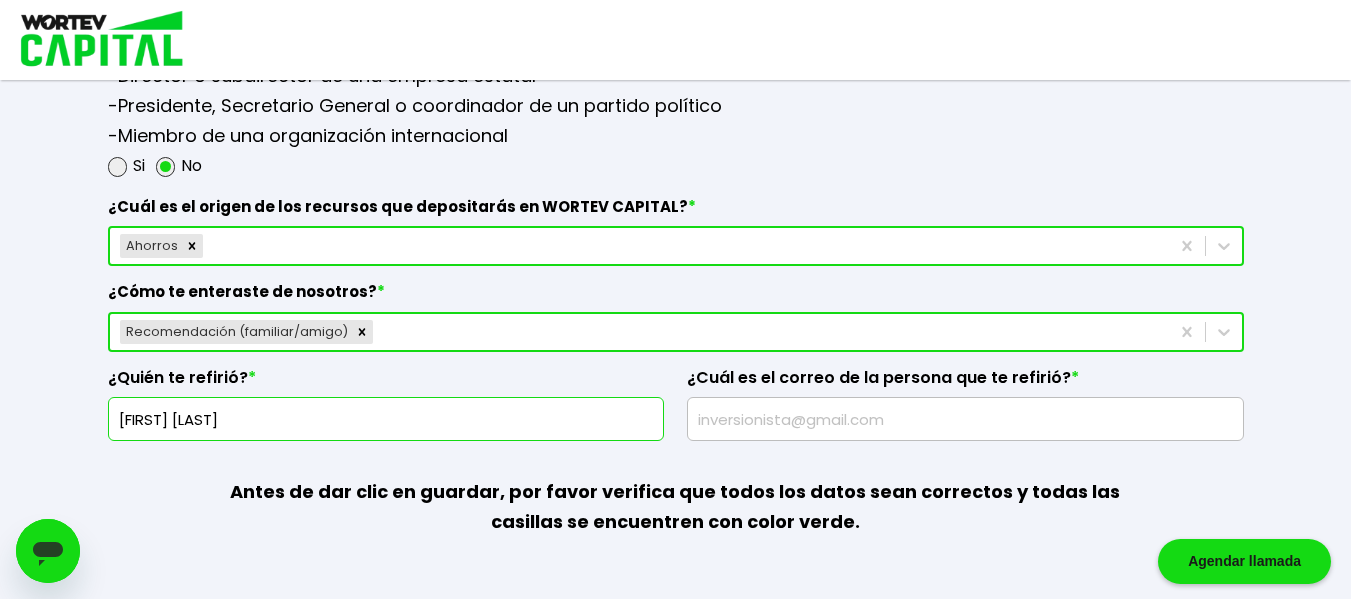 type on "[FIRST] [LAST]" 